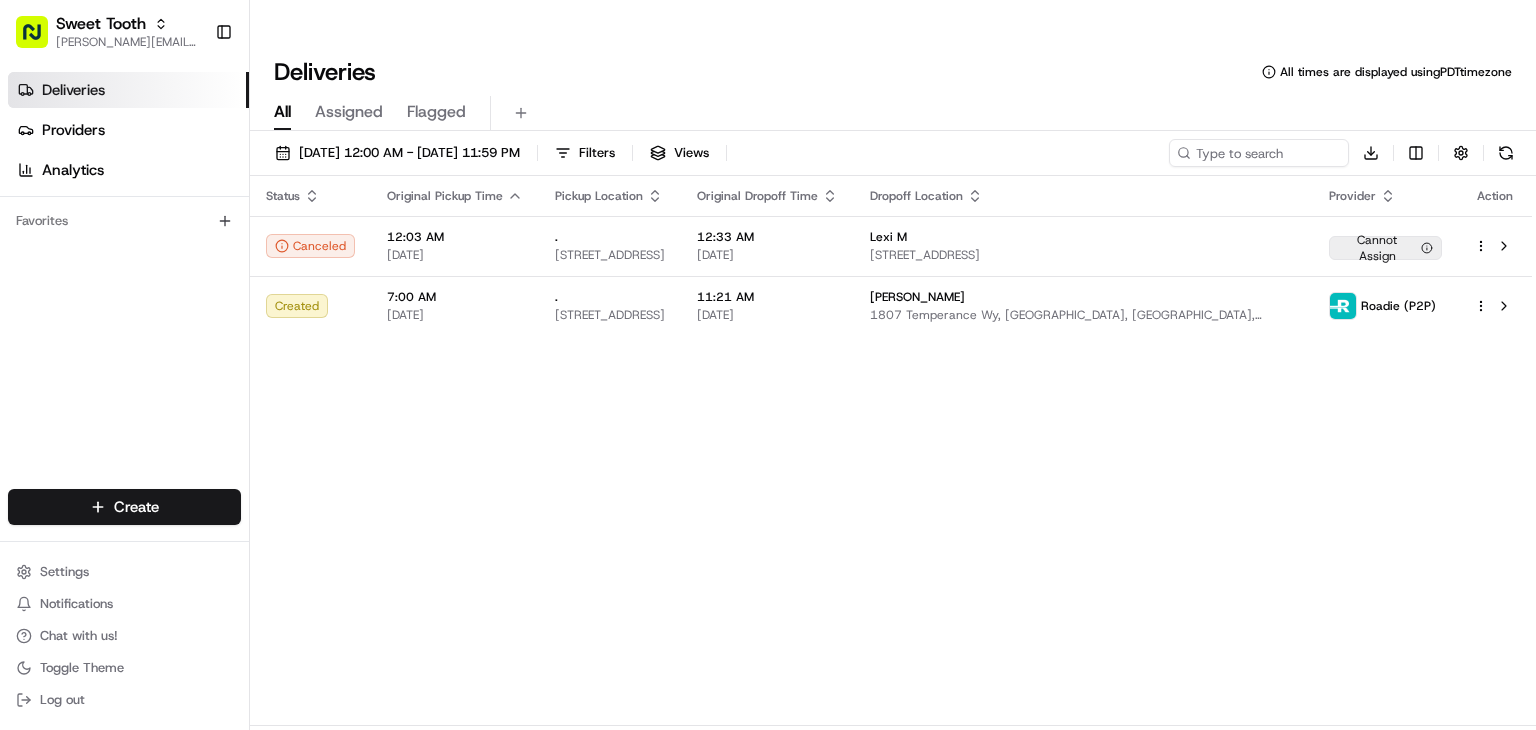 scroll, scrollTop: 0, scrollLeft: 0, axis: both 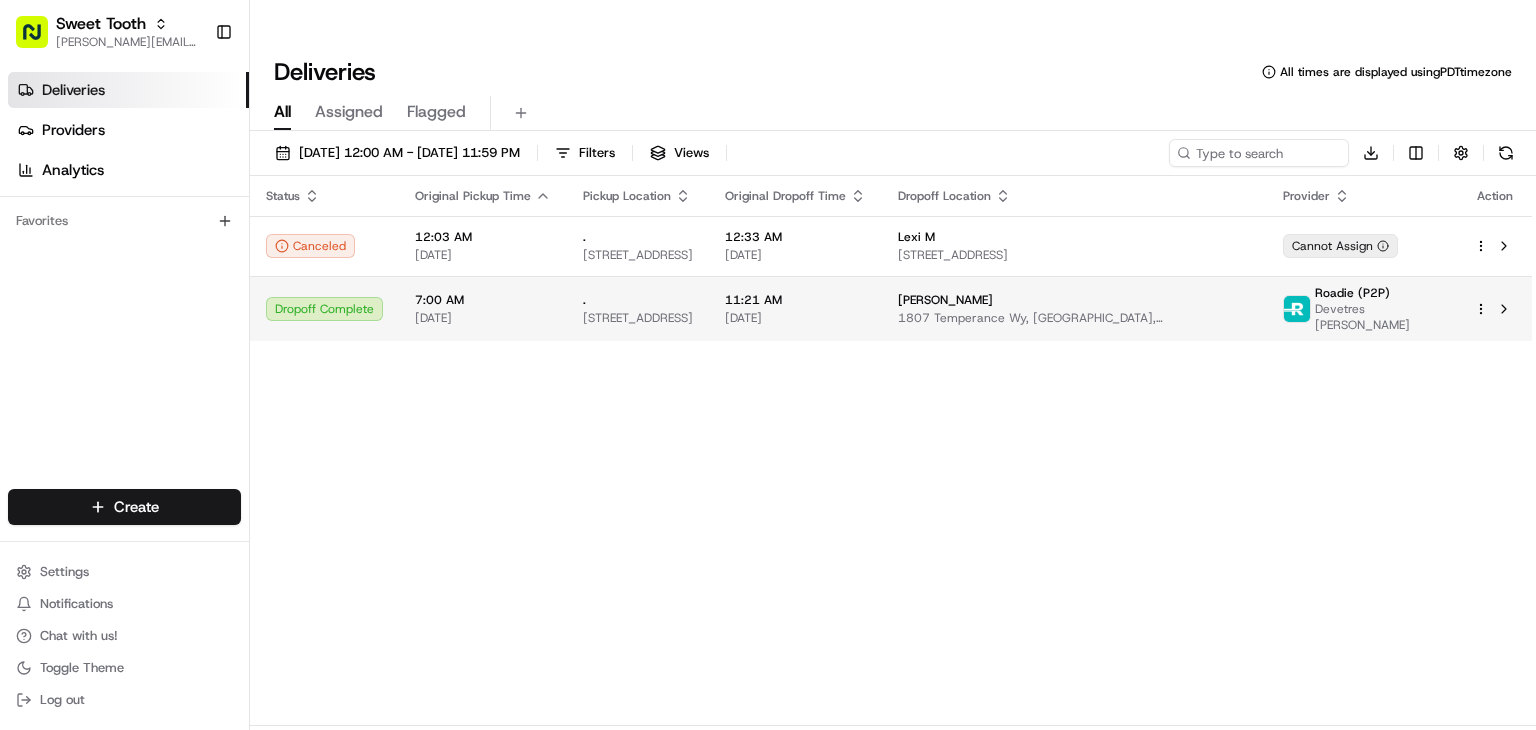 click on "Dropoff Complete" at bounding box center (324, 308) 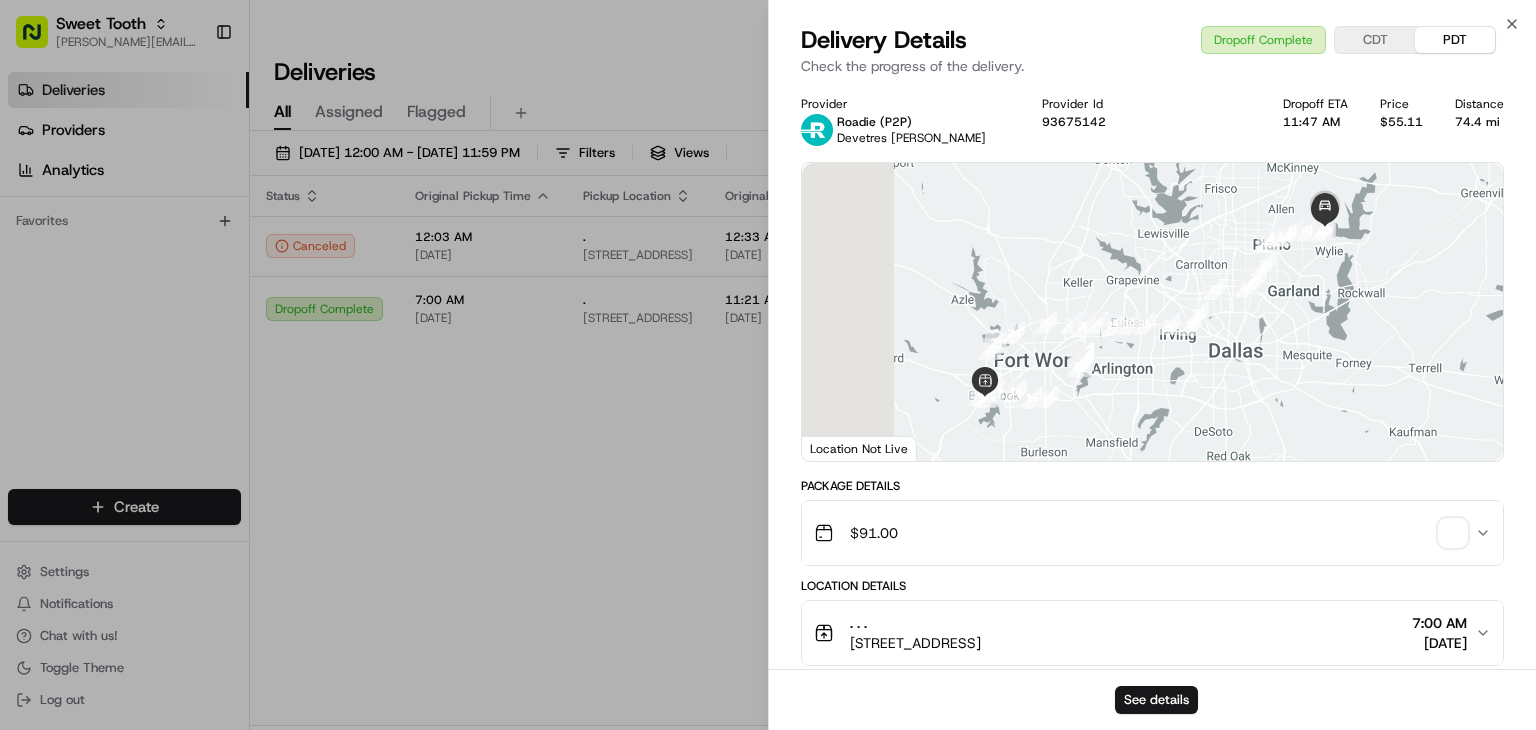 scroll, scrollTop: 0, scrollLeft: 0, axis: both 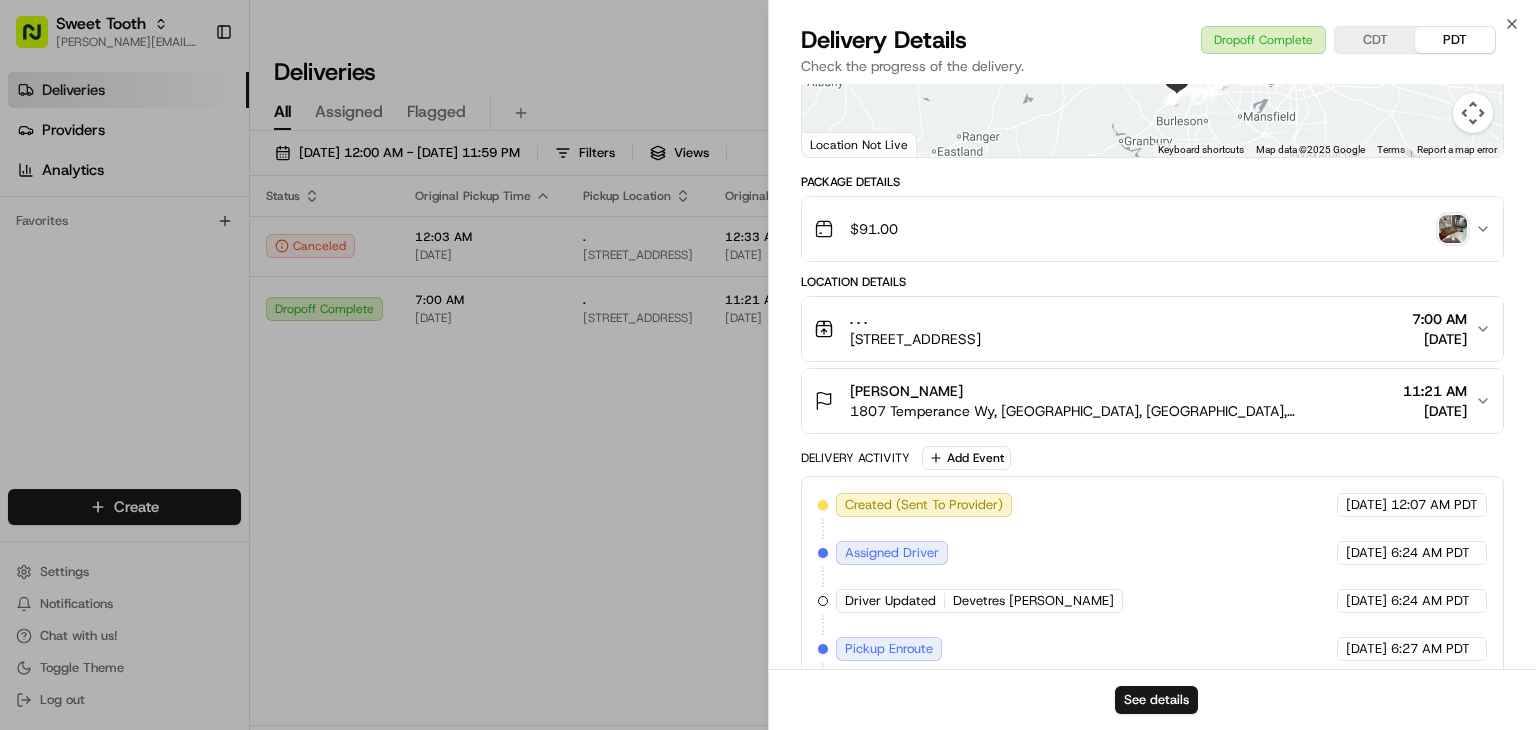 click at bounding box center [1453, 229] 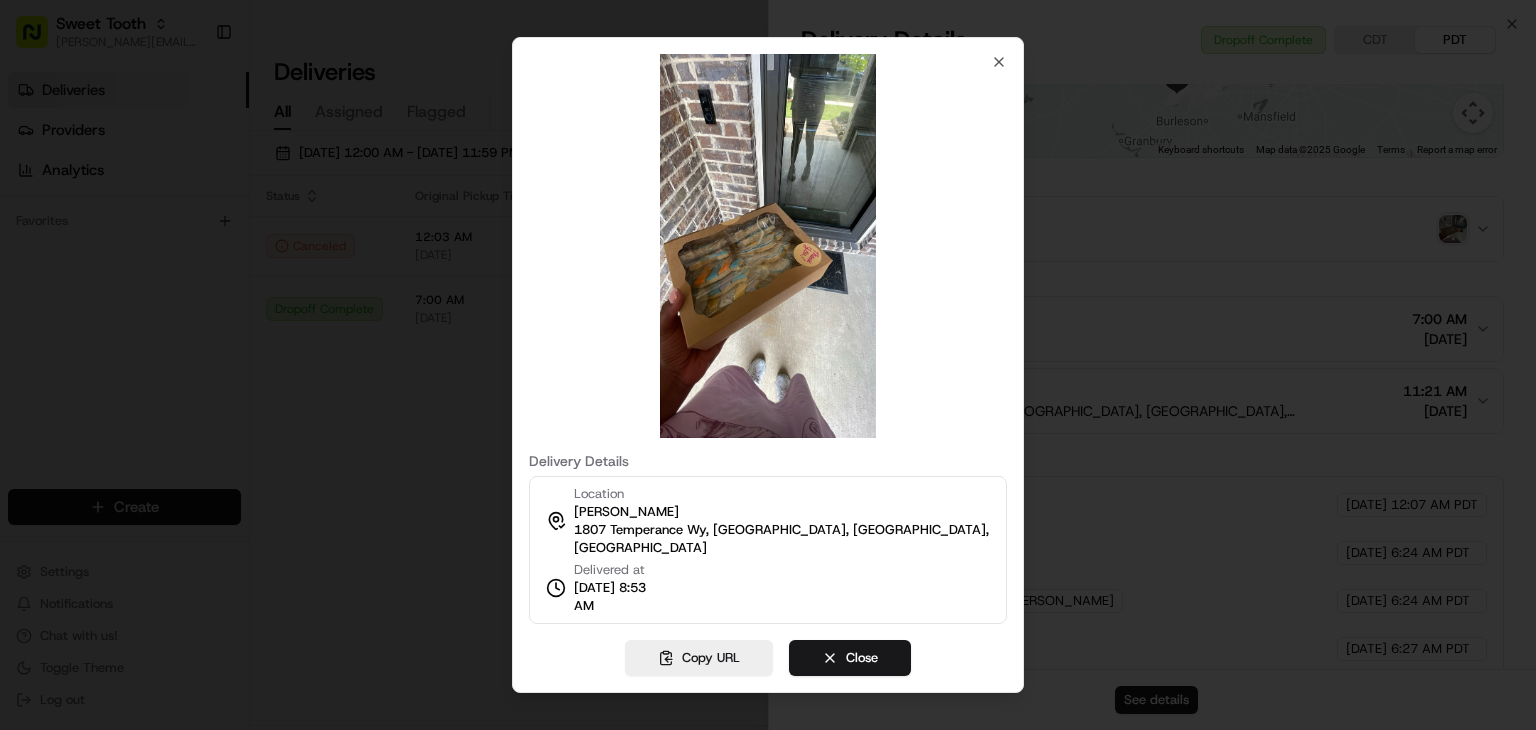 click at bounding box center (768, 365) 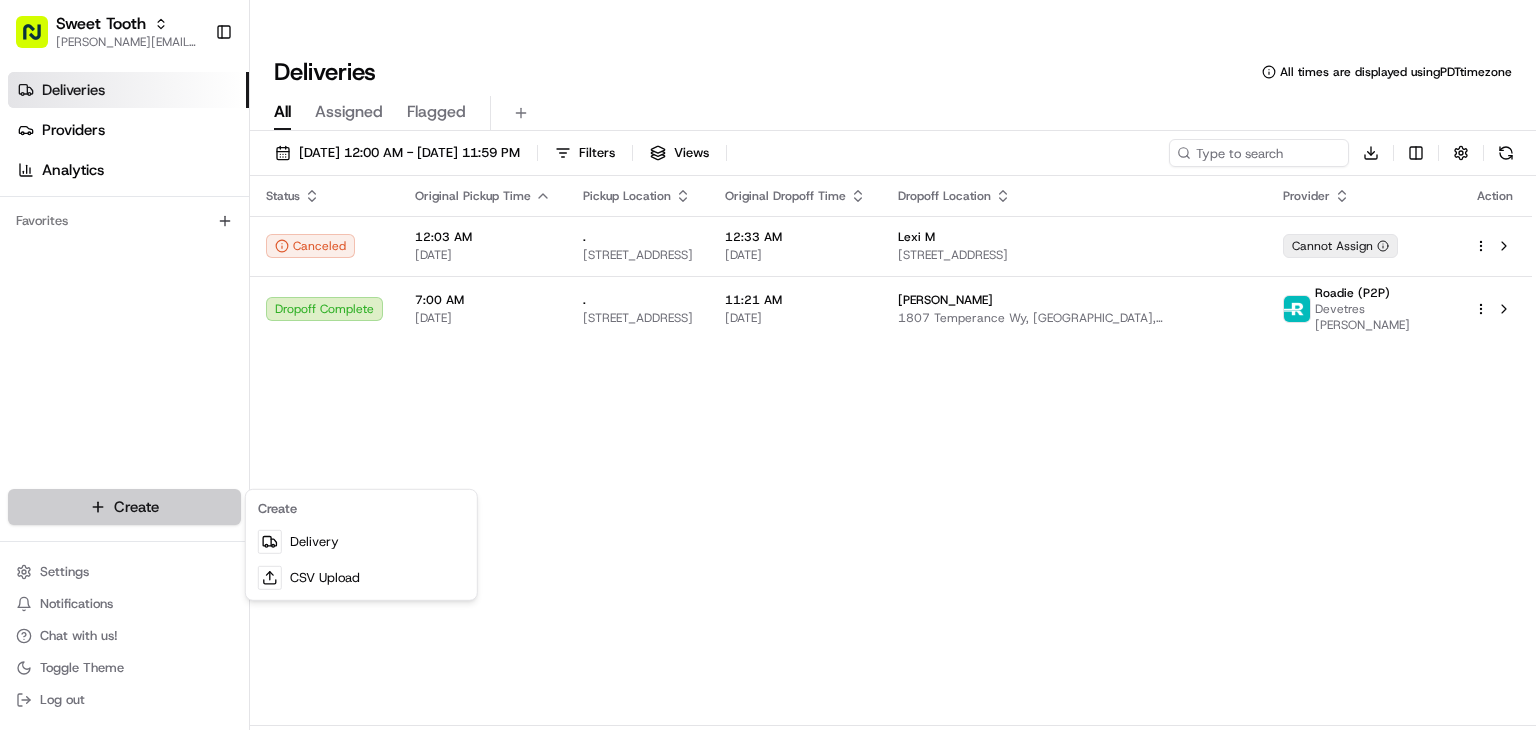 click on "Sweet Tooth [PERSON_NAME][EMAIL_ADDRESS][DOMAIN_NAME] Toggle Sidebar Deliveries Providers Analytics Favorites Main Menu Members & Organization Organization Users Roles Preferences Customization Tracking Orchestration Automations Dispatch Strategy Locations Pickup Locations Dropoff Locations Billing Billing Refund Requests Integrations Notification Triggers Webhooks API Keys Request Logs Create Settings Notifications Chat with us! Toggle Theme Log out Deliveries All times are displayed using  PDT  timezone All Assigned Flagged [DATE] 12:00 AM - [DATE] 11:59 PM Filters Views Download Status Original Pickup Time Pickup Location Original Dropoff Time Dropoff Location Provider Action Canceled 12:03 AM [DATE] . [STREET_ADDRESS] 12:33 AM [DATE] Lexi M [STREET_ADDRESS] Cannot Assign Dropoff Complete 7:00 AM [DATE] . [STREET_ADDRESS] 11:21 AM [DATE] [PERSON_NAME] [STREET_ADDRESS], [GEOGRAPHIC_DATA] (P2P) 2 2 50" at bounding box center [768, 365] 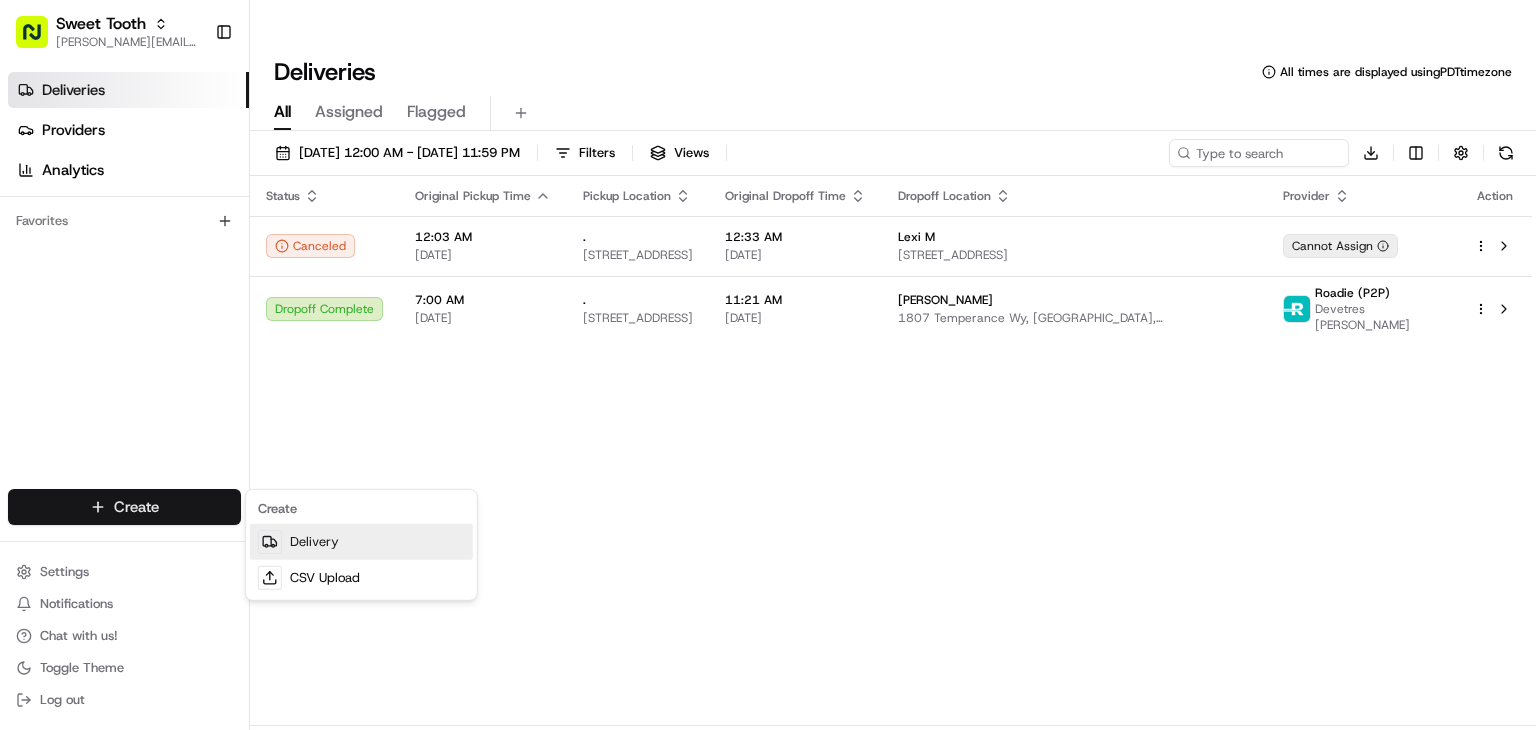 click on "Delivery" at bounding box center (361, 542) 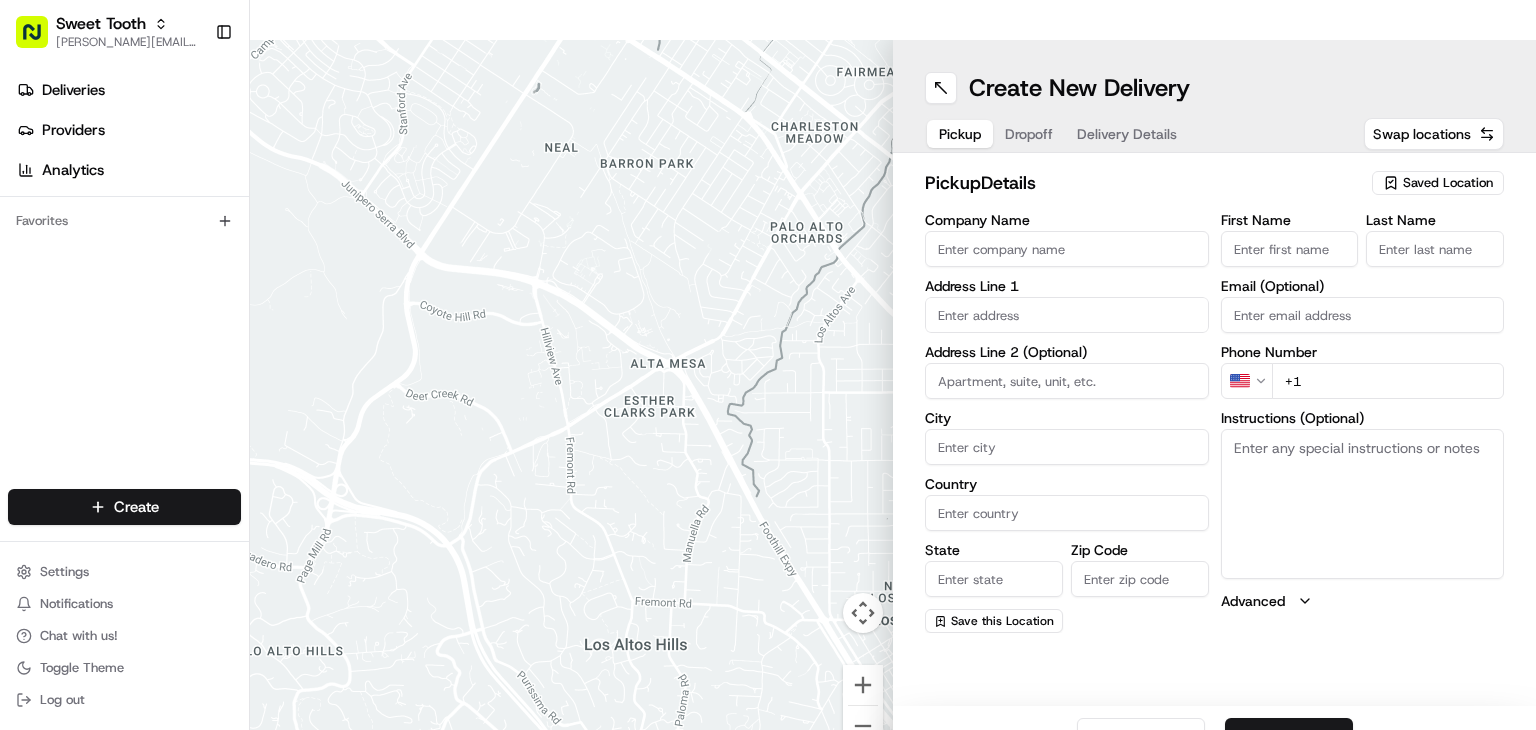 click on "Saved Location" at bounding box center (1448, 183) 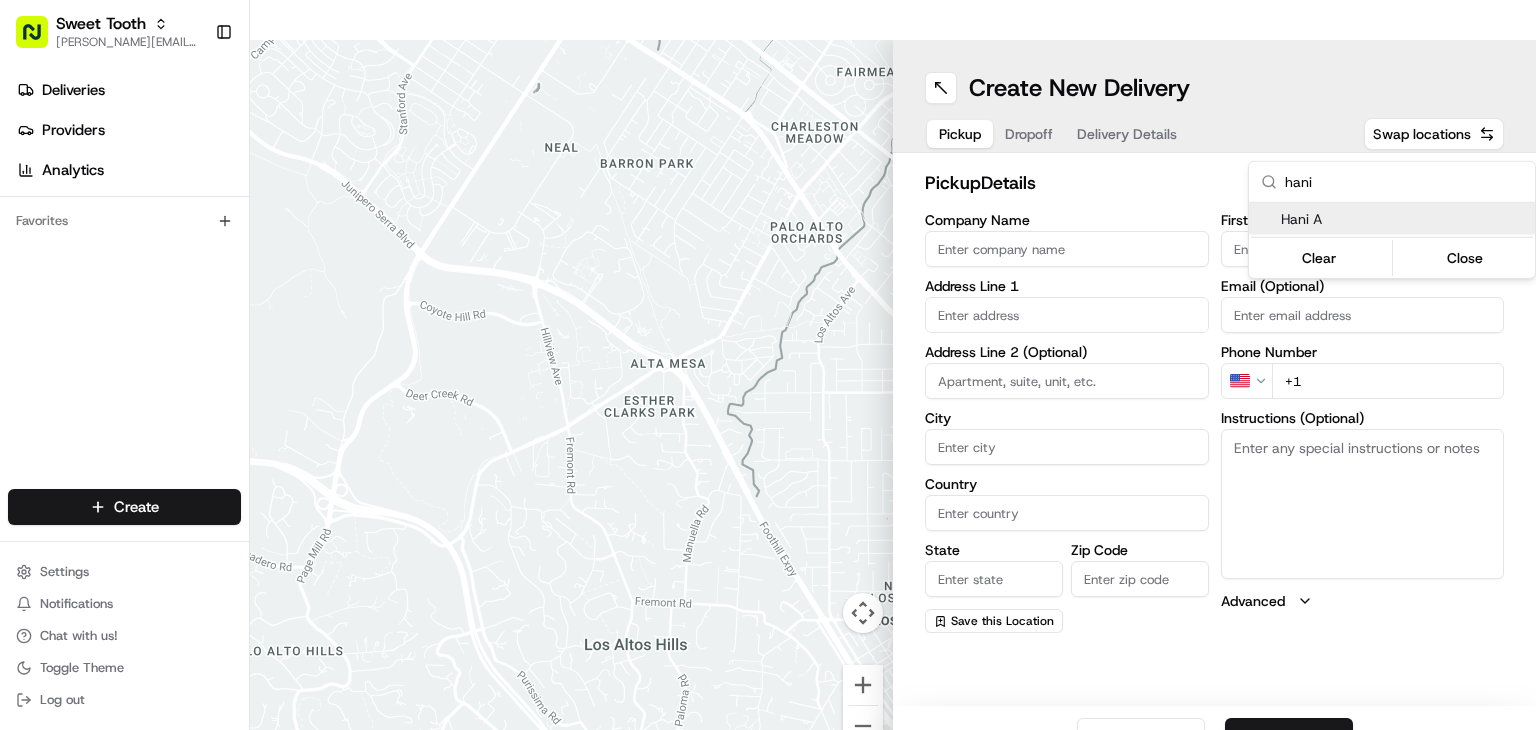 type on "hani" 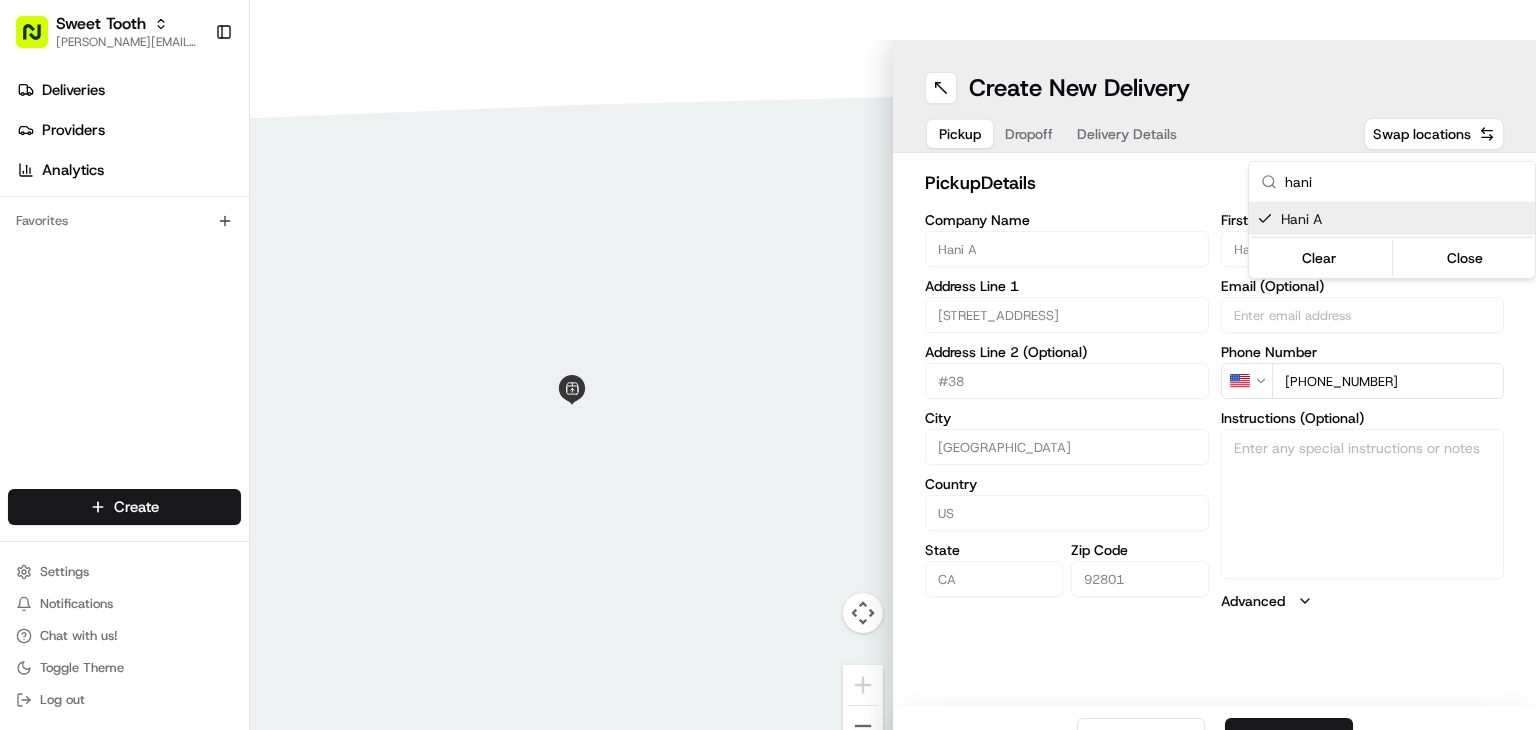 click on "Sweet Tooth [PERSON_NAME][EMAIL_ADDRESS][DOMAIN_NAME] Toggle Sidebar Deliveries Providers Analytics Favorites Main Menu Members & Organization Organization Users Roles Preferences Customization Tracking Orchestration Automations Dispatch Strategy Locations Pickup Locations Dropoff Locations Billing Billing Refund Requests Integrations Notification Triggers Webhooks API Keys Request Logs Create Settings Notifications Chat with us! Toggle Theme Log out ← Move left → Move right ↑ Move up ↓ Move down + Zoom in - Zoom out Home Jump left by 75% End Jump right by 75% Page Up Jump up by 75% Page Down Jump down by 75% Keyboard shortcuts Map Data Map data ©2025 Google Map data ©2025 Google 2 m  Click to toggle between metric and imperial units Terms Report a map error Create New Delivery Pickup Dropoff Delivery Details Swap locations pickup  Details  Edit Saved Location Company Name Hani A Address Line 1 [STREET_ADDRESS][US_STATE] First Name A" at bounding box center (768, 365) 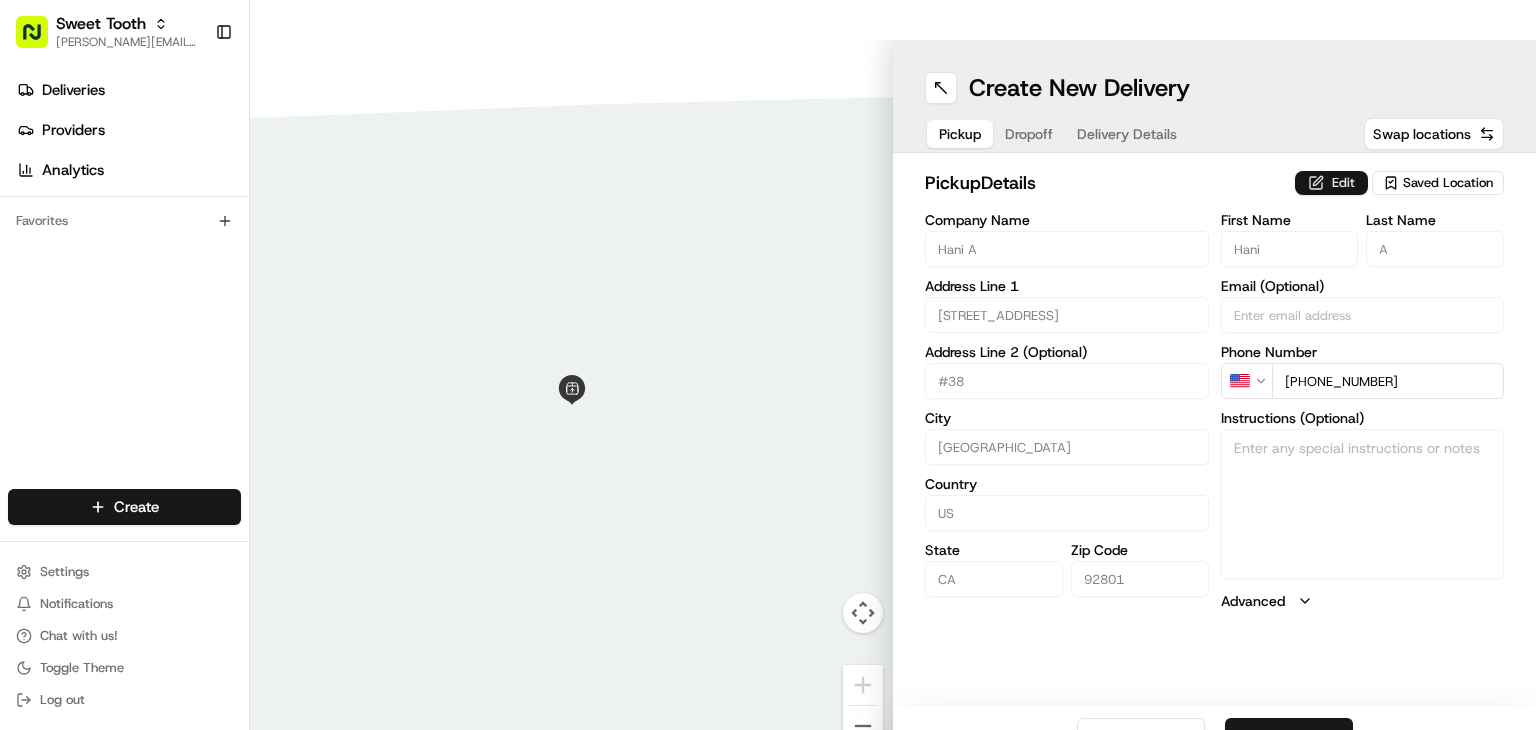 click on "Edit" at bounding box center (1331, 183) 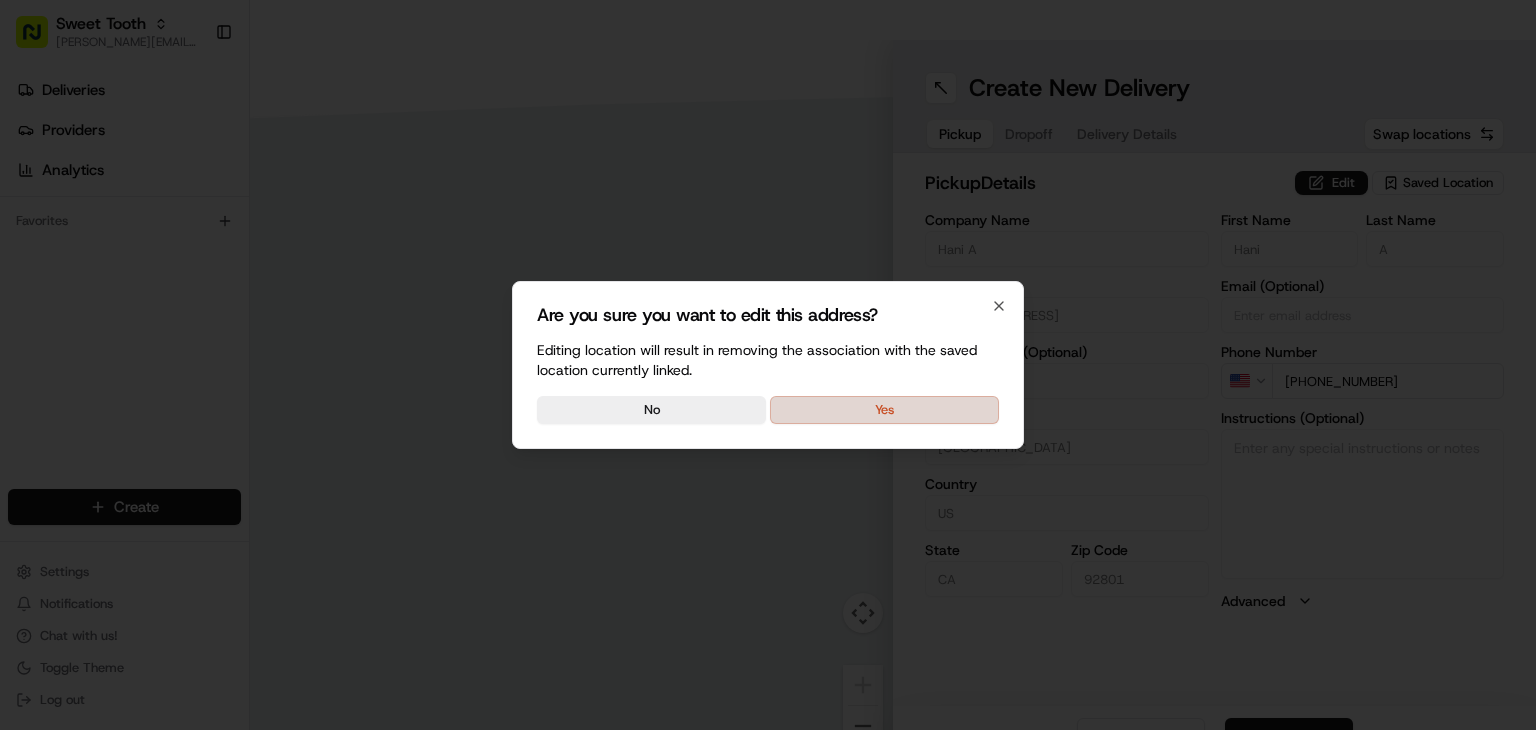 click on "Yes" at bounding box center [884, 410] 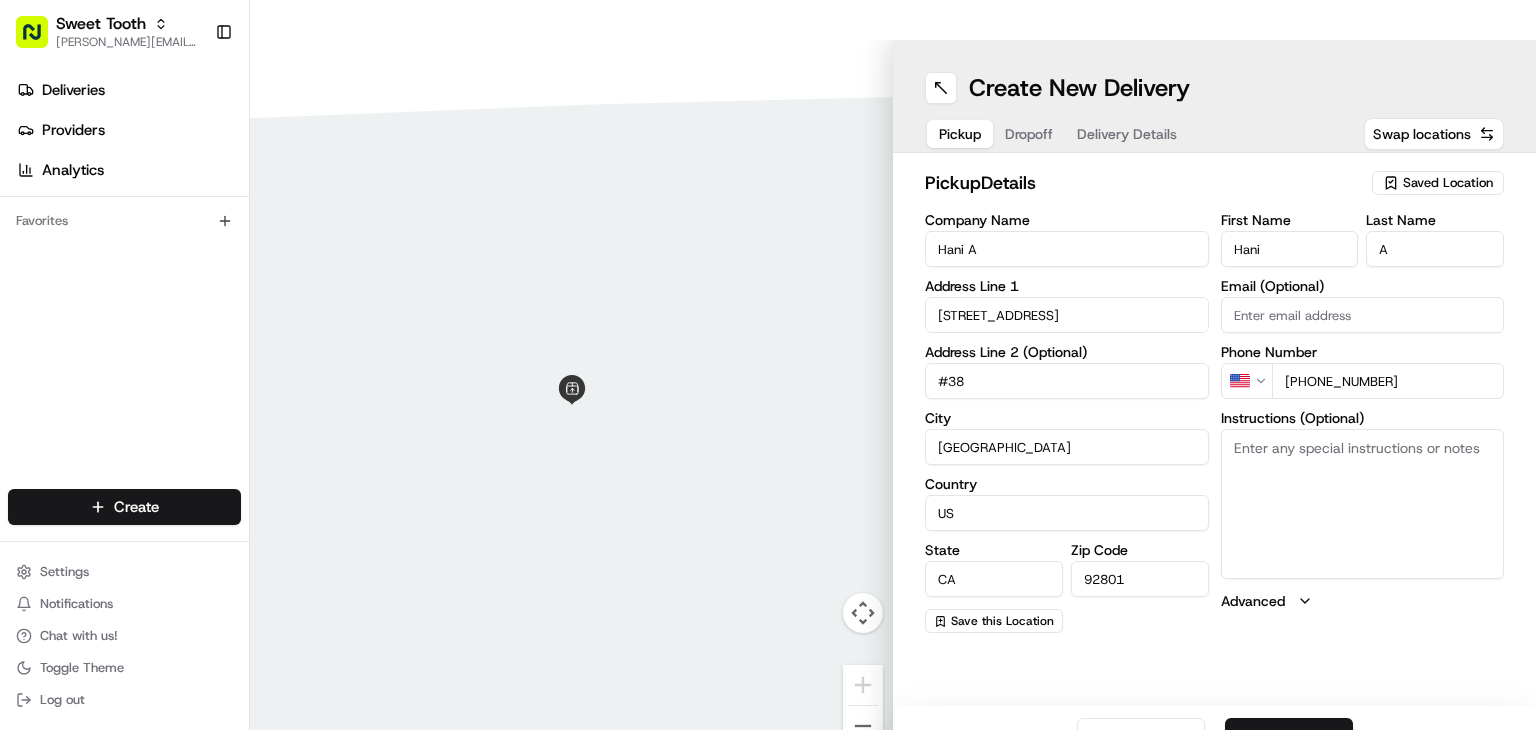click on "Instructions (Optional)" at bounding box center (1363, 504) 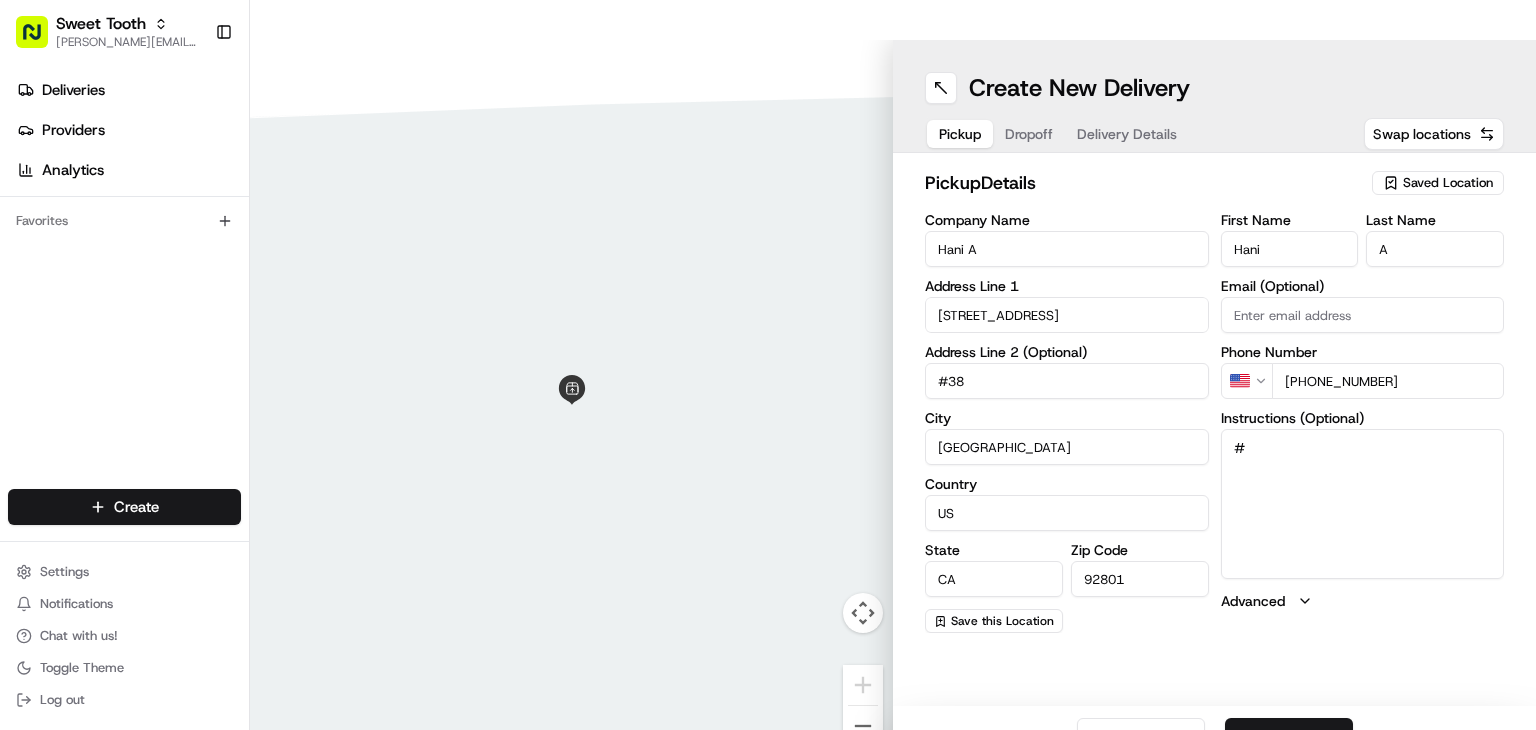type on "#" 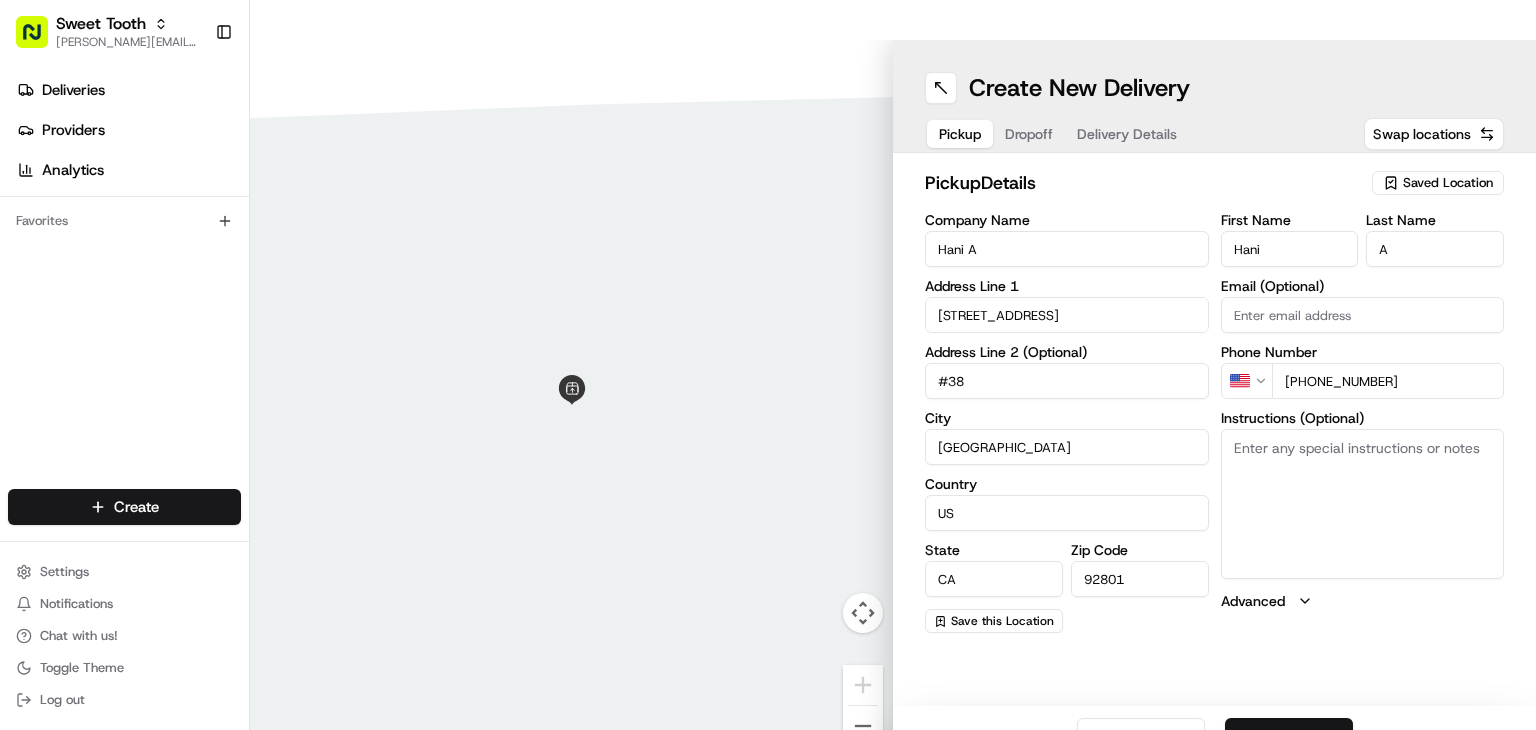 type 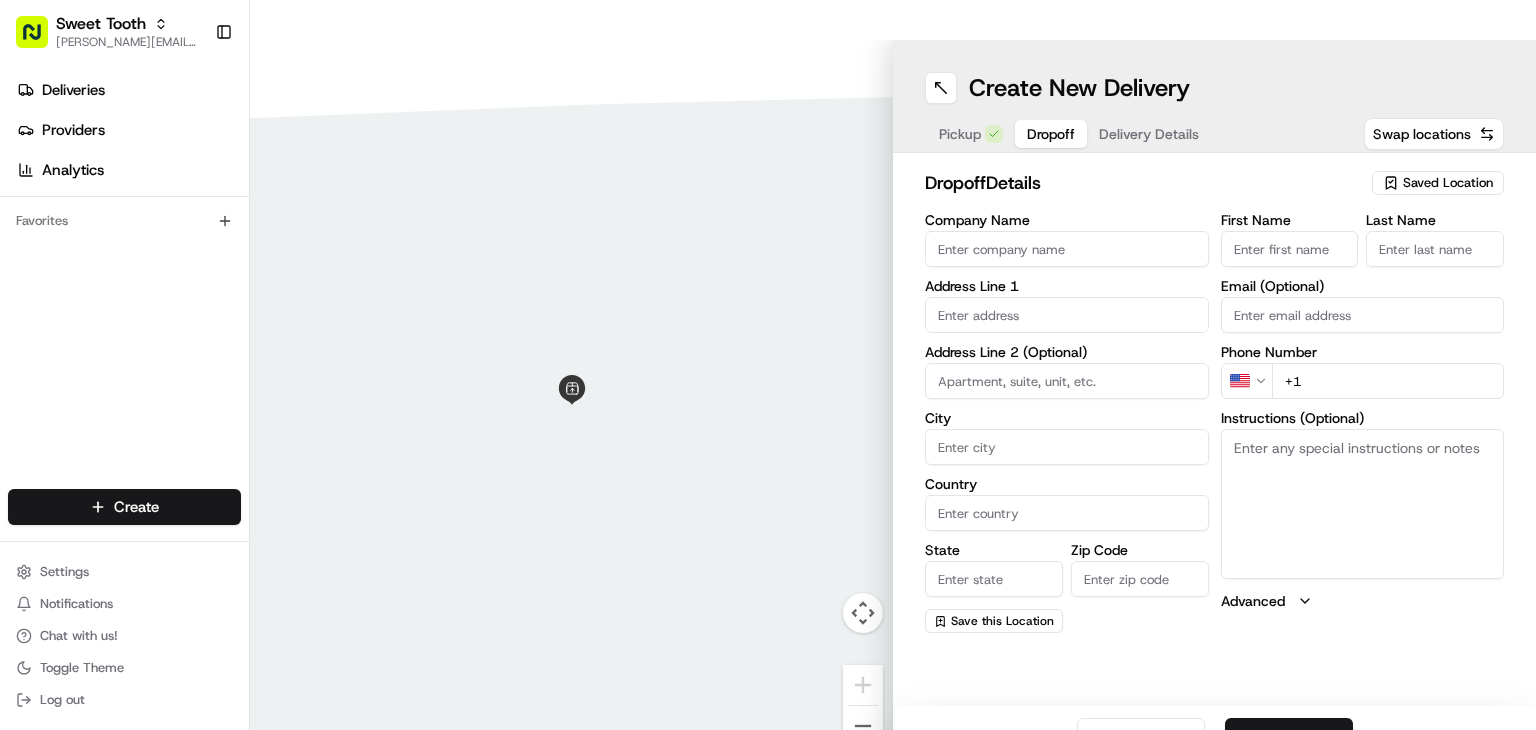 click at bounding box center [1067, 315] 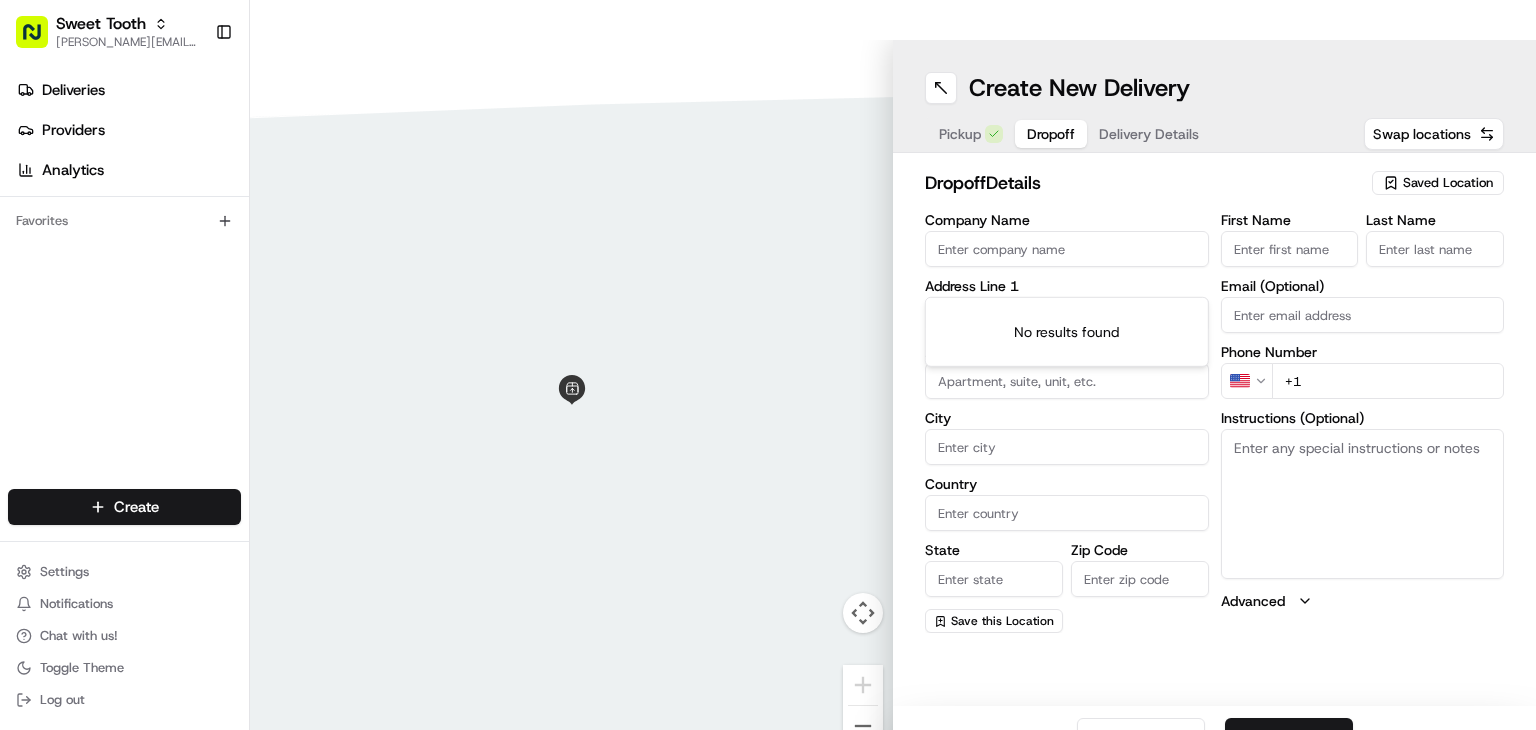 paste on "1172 [PERSON_NAME] Cir" 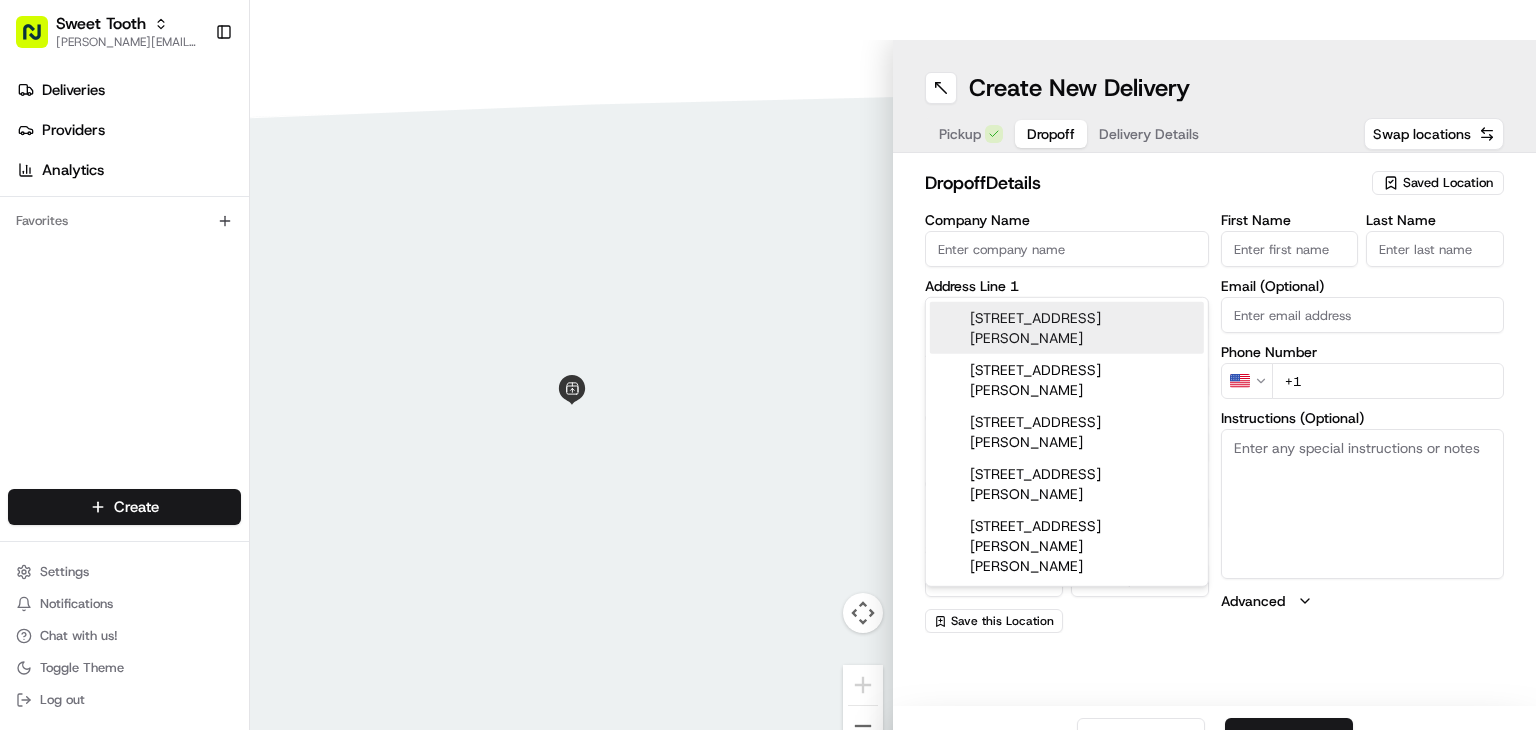 click on "[STREET_ADDRESS][PERSON_NAME]" at bounding box center [1067, 328] 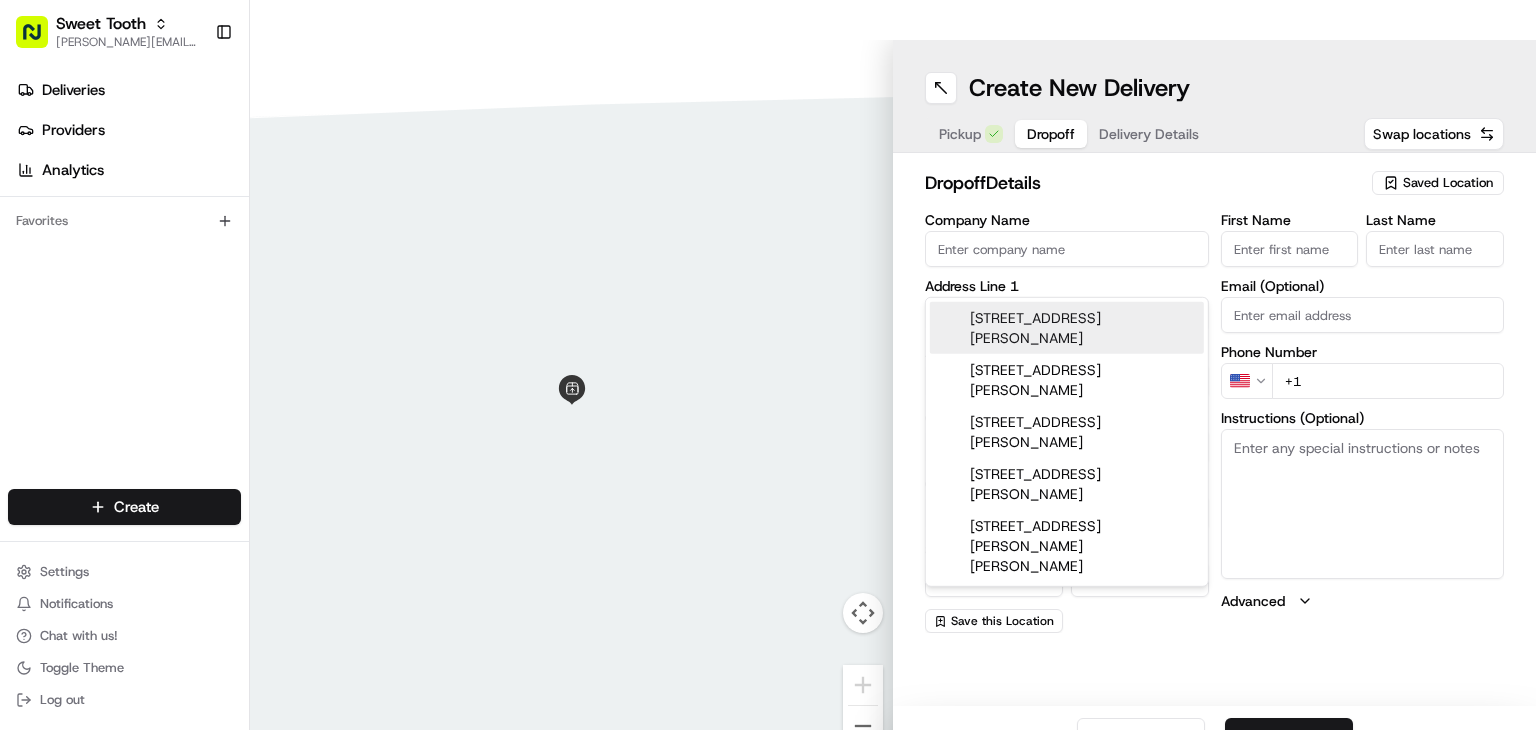 type on "1172 [PERSON_NAME] Circle" 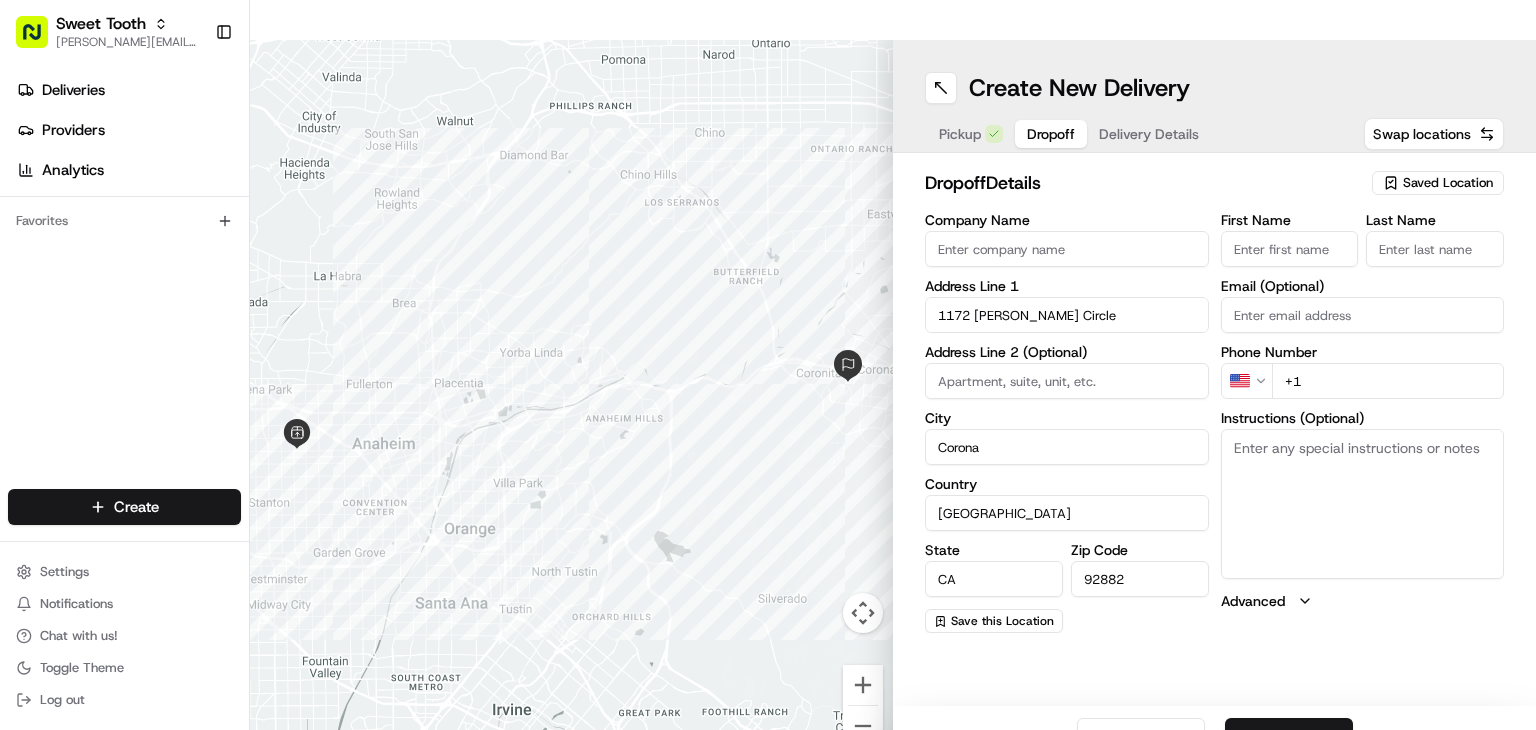 click on "First Name" at bounding box center (1290, 249) 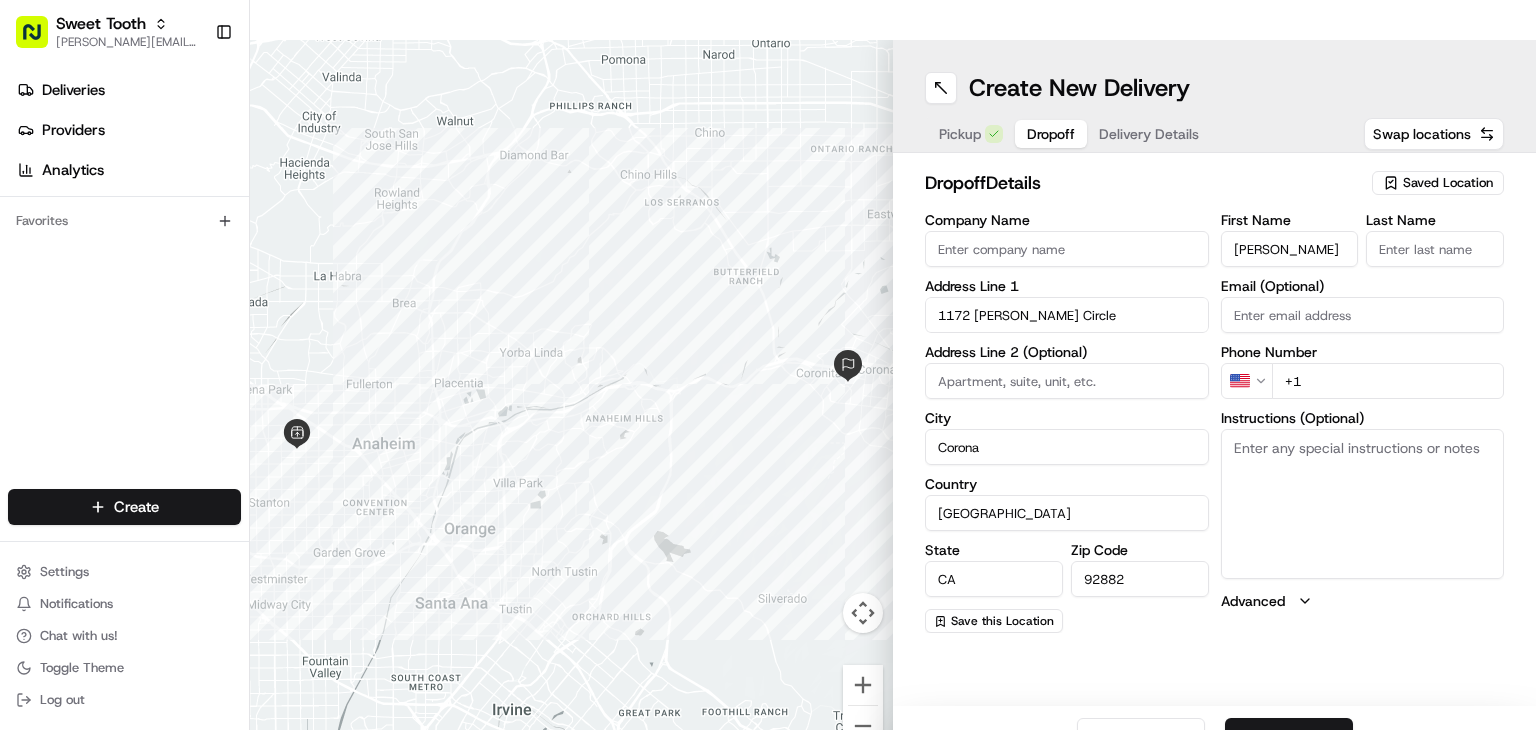 type on "[PERSON_NAME]" 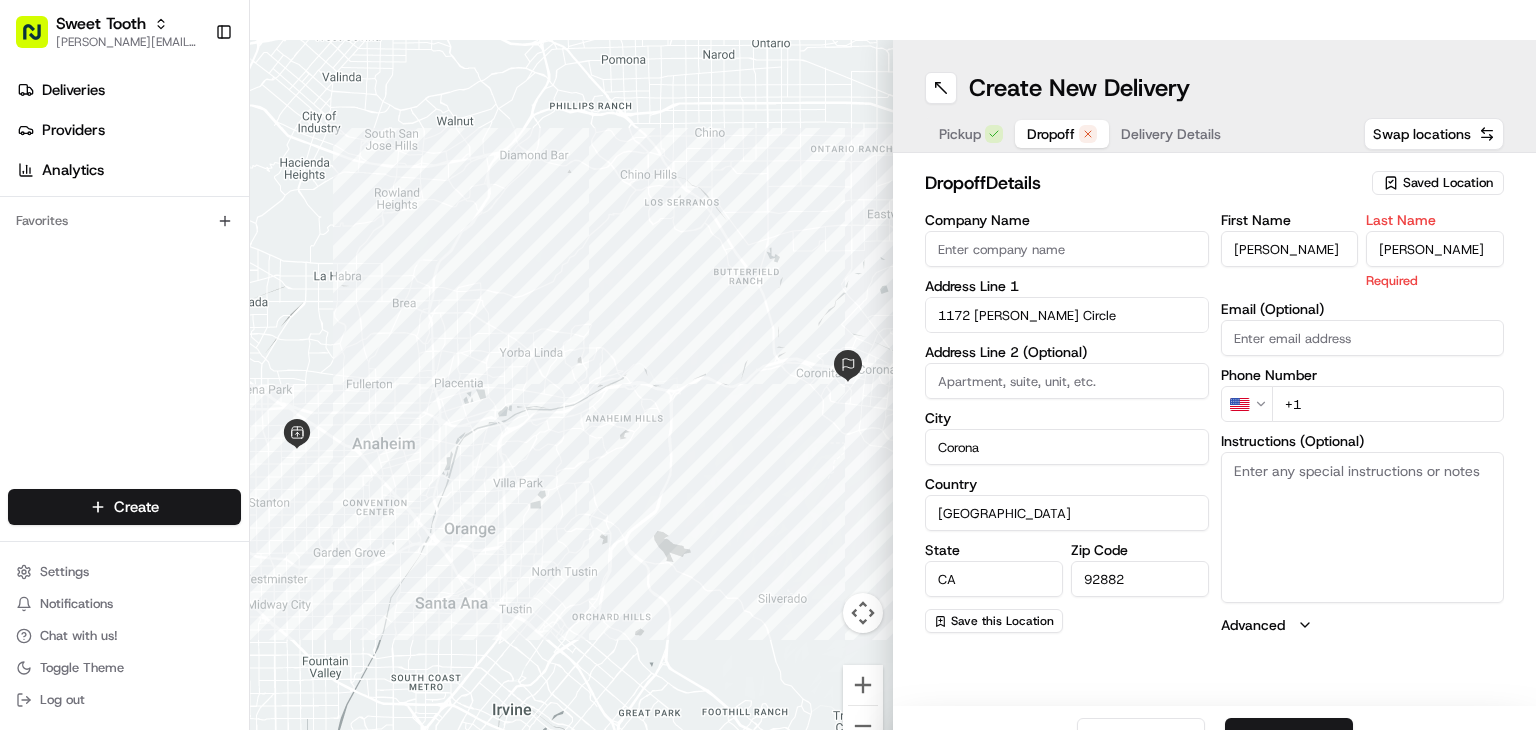 type on "[PERSON_NAME]" 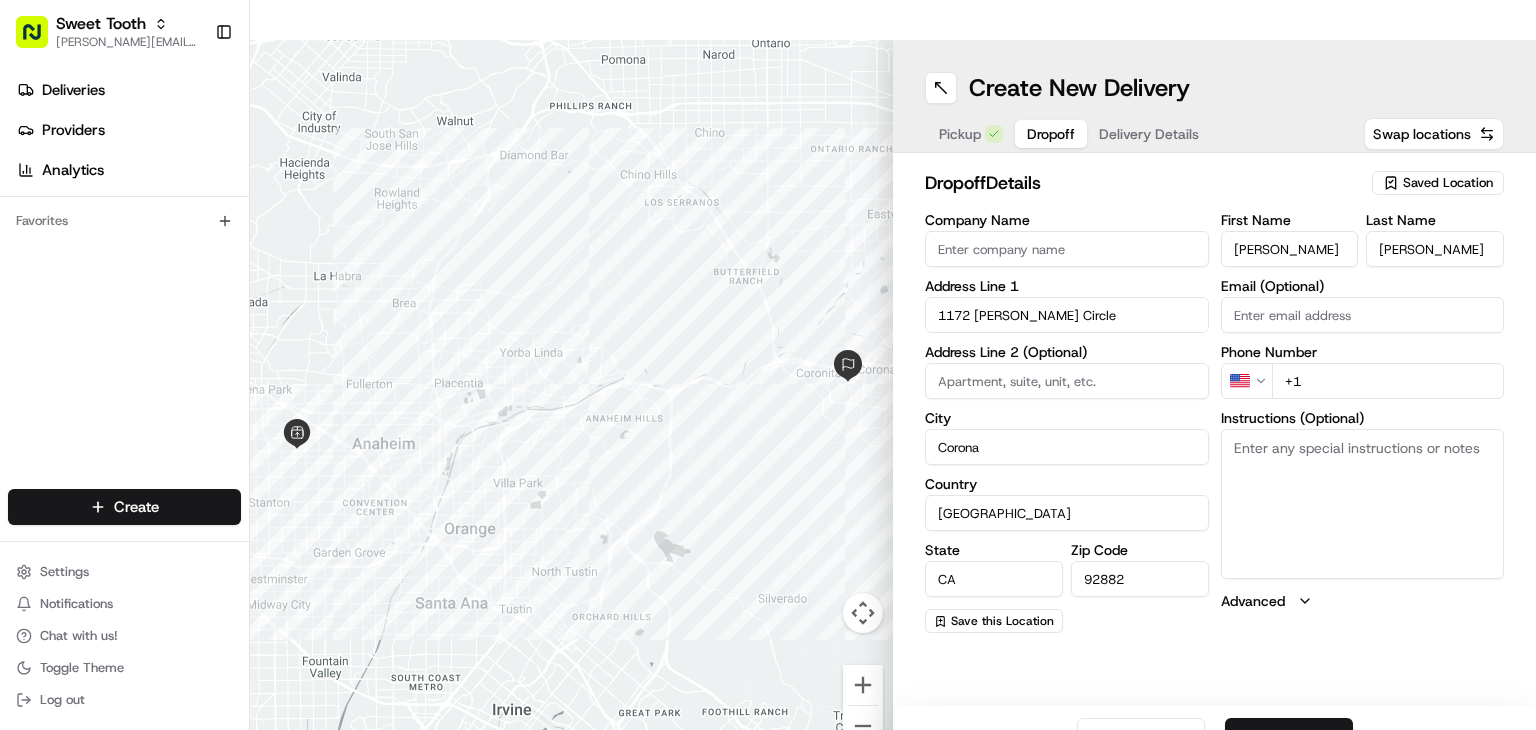 click on "+1" at bounding box center [1388, 381] 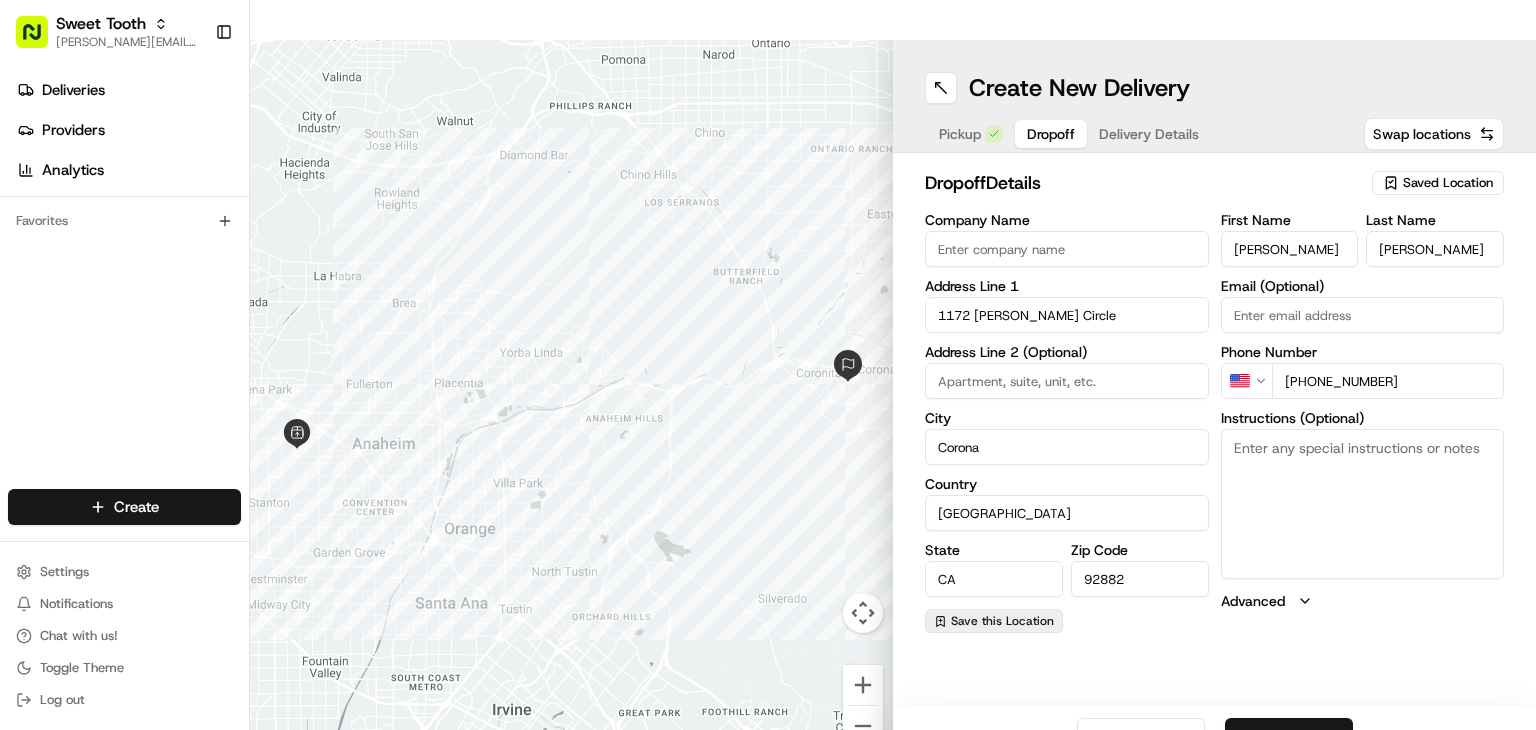 type on "[PHONE_NUMBER]" 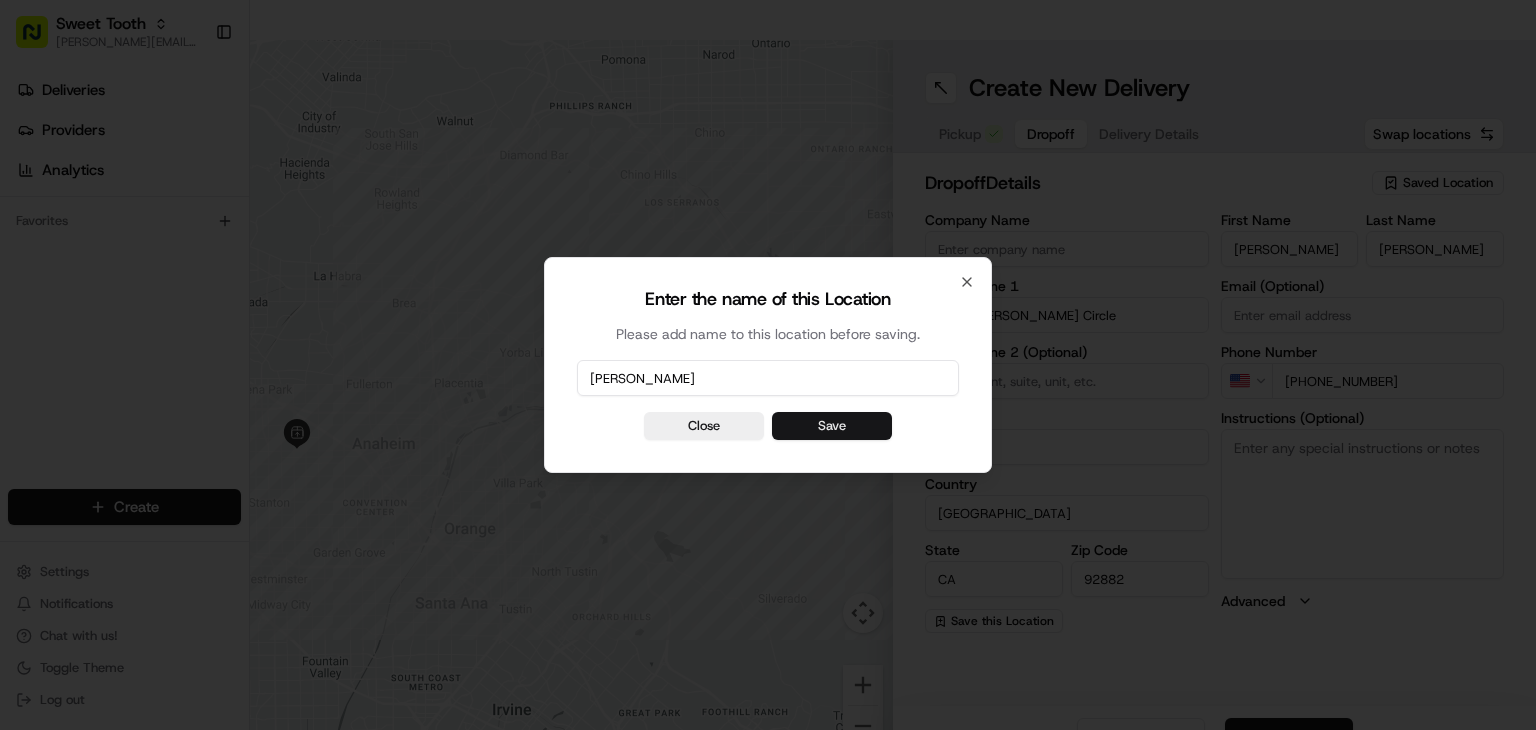 type on "[PERSON_NAME]" 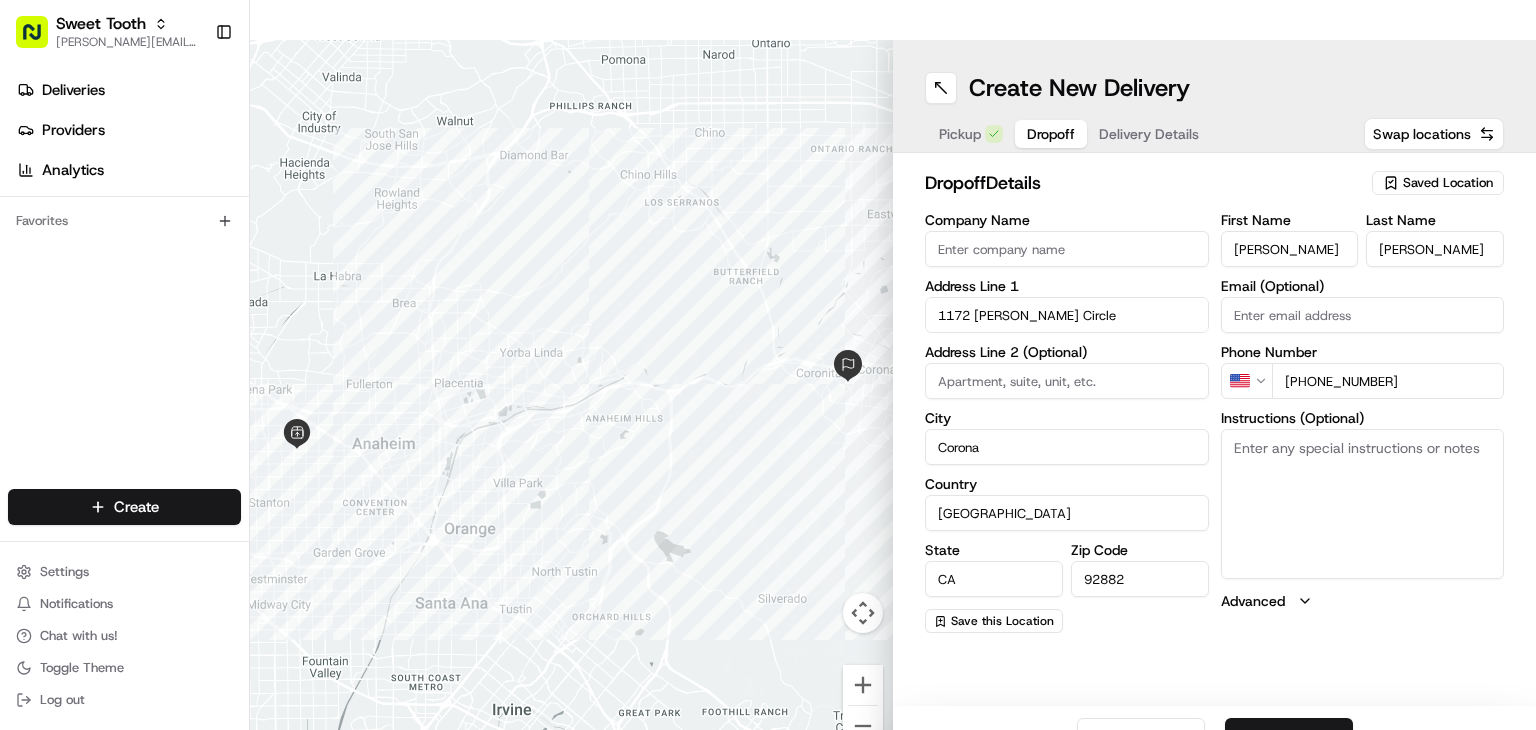 click on "Pickup" at bounding box center (960, 134) 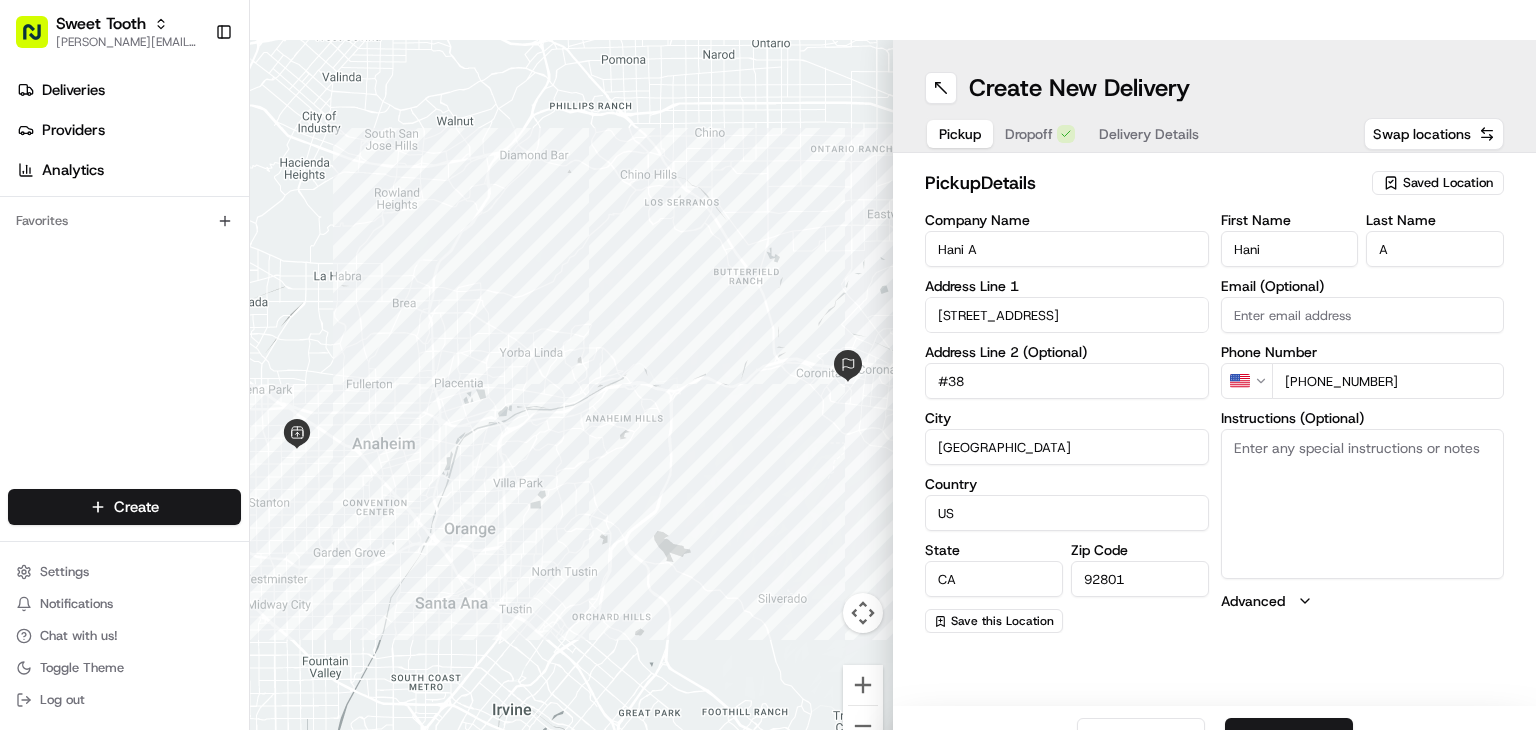 click on "Hani" at bounding box center (1290, 249) 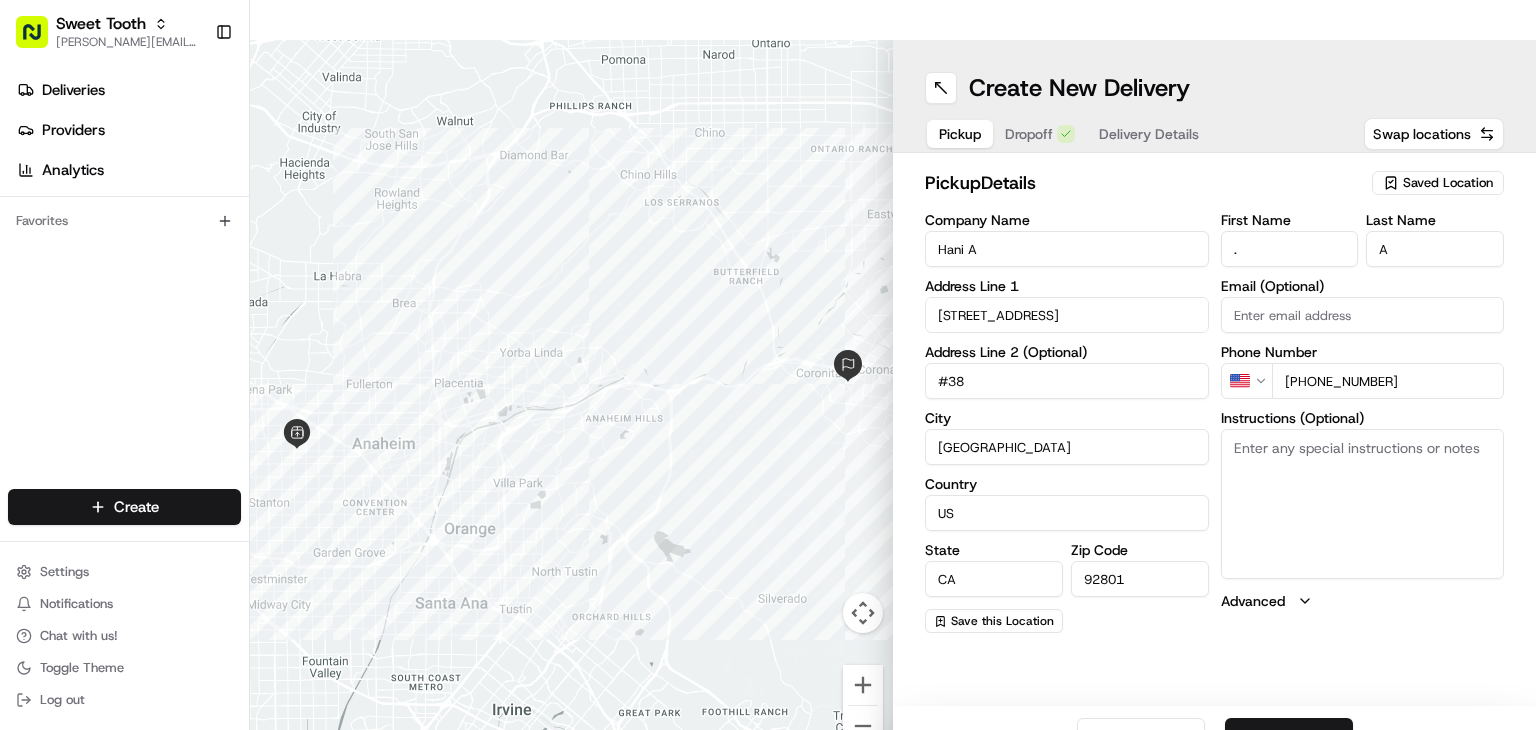 type on "." 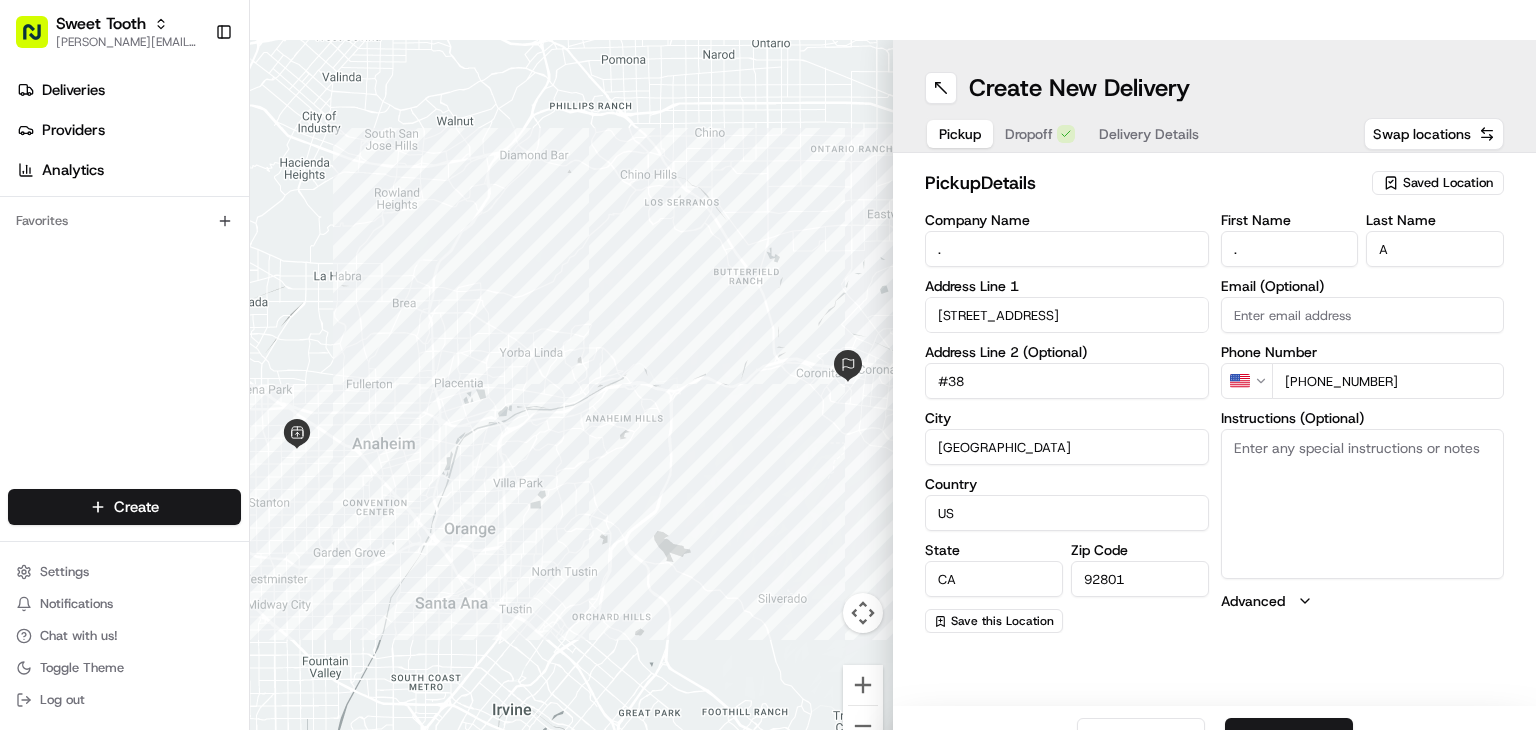 type on "." 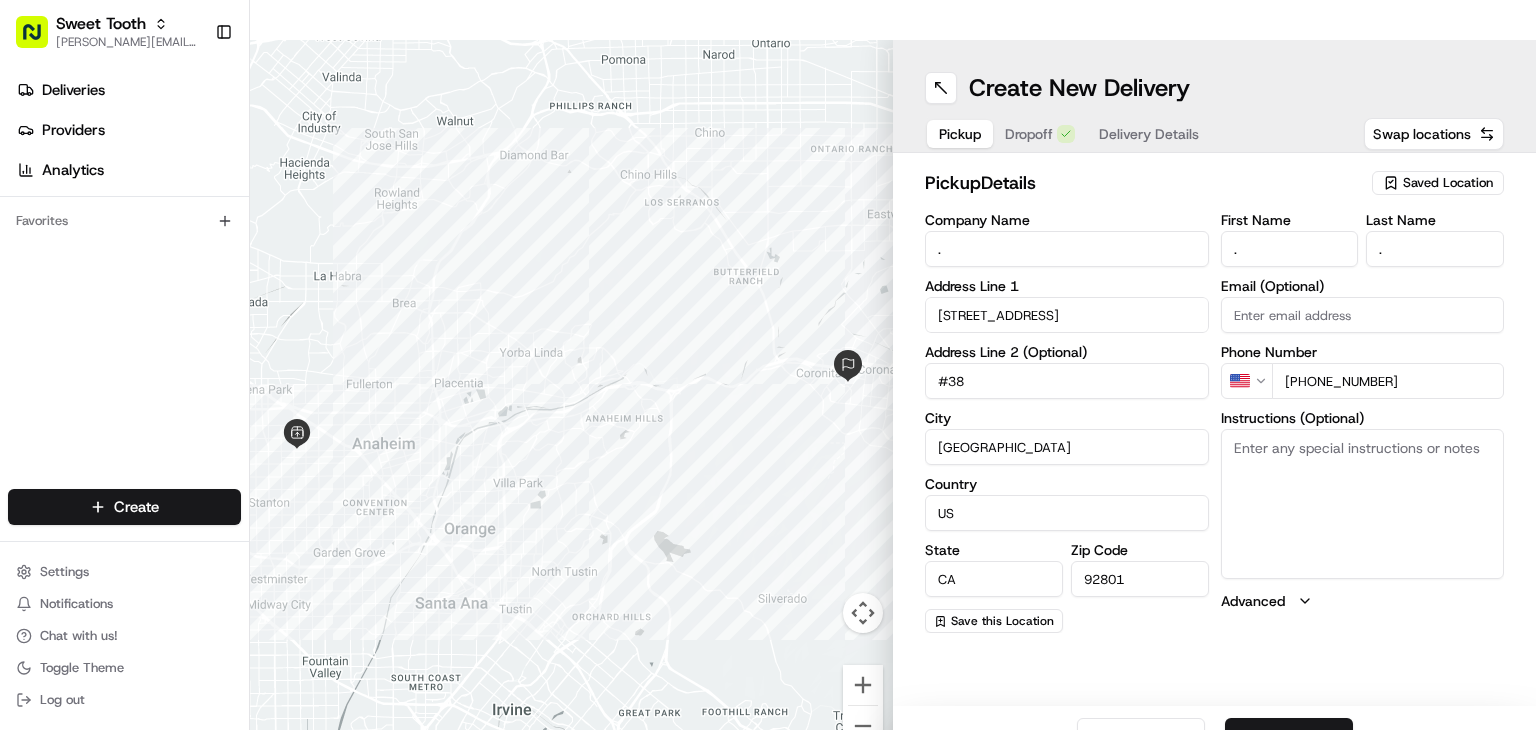 type on "." 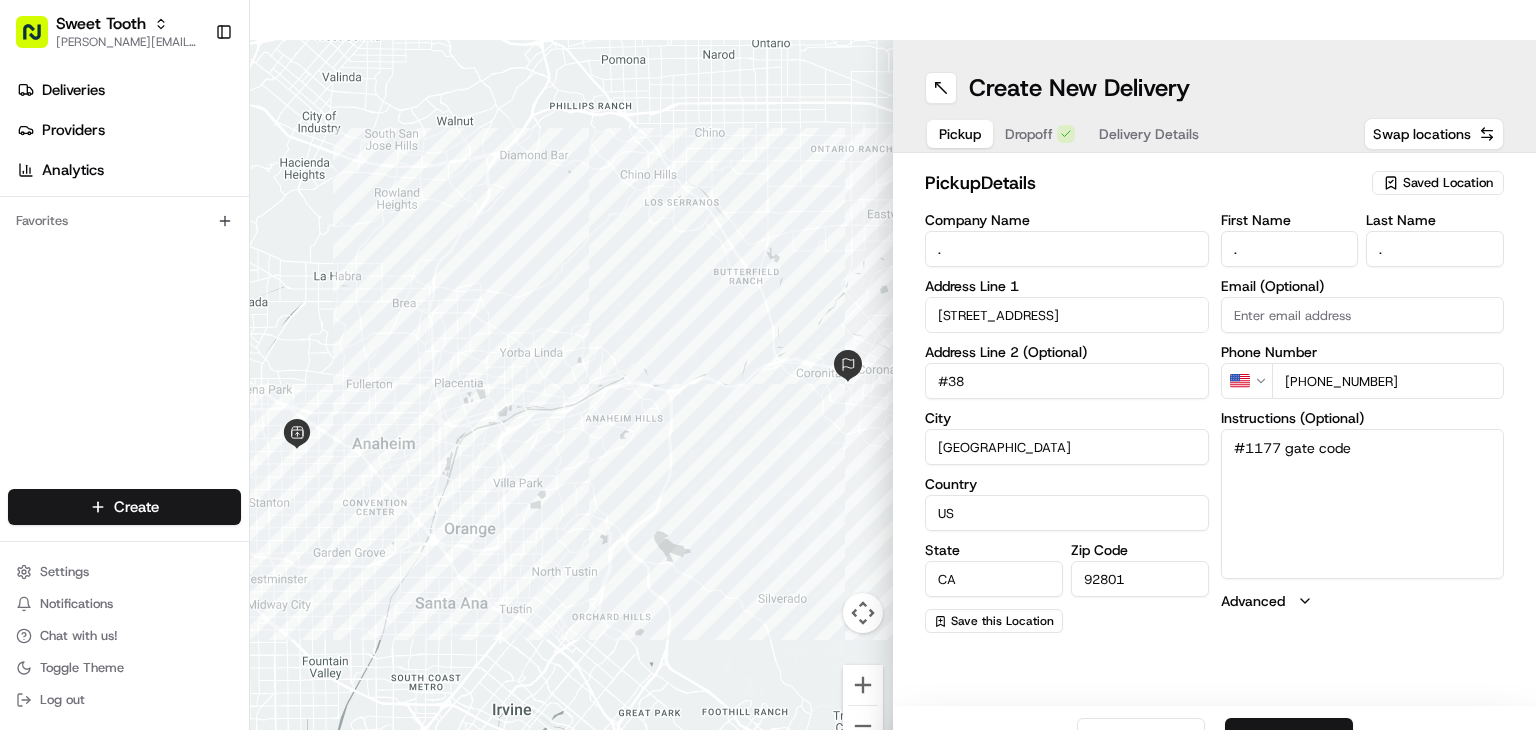 type on "#1177 gate code" 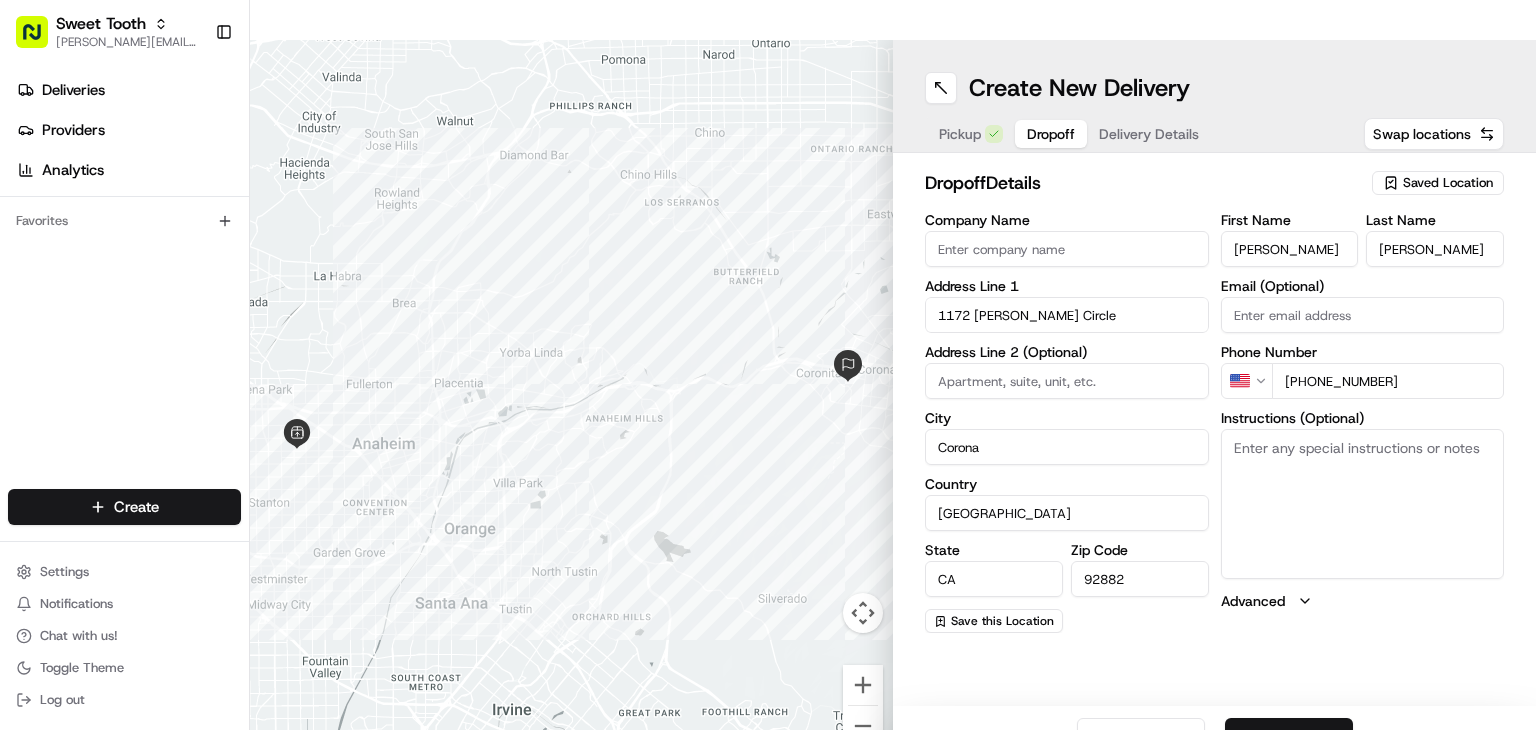 click on "Next" at bounding box center [1289, 738] 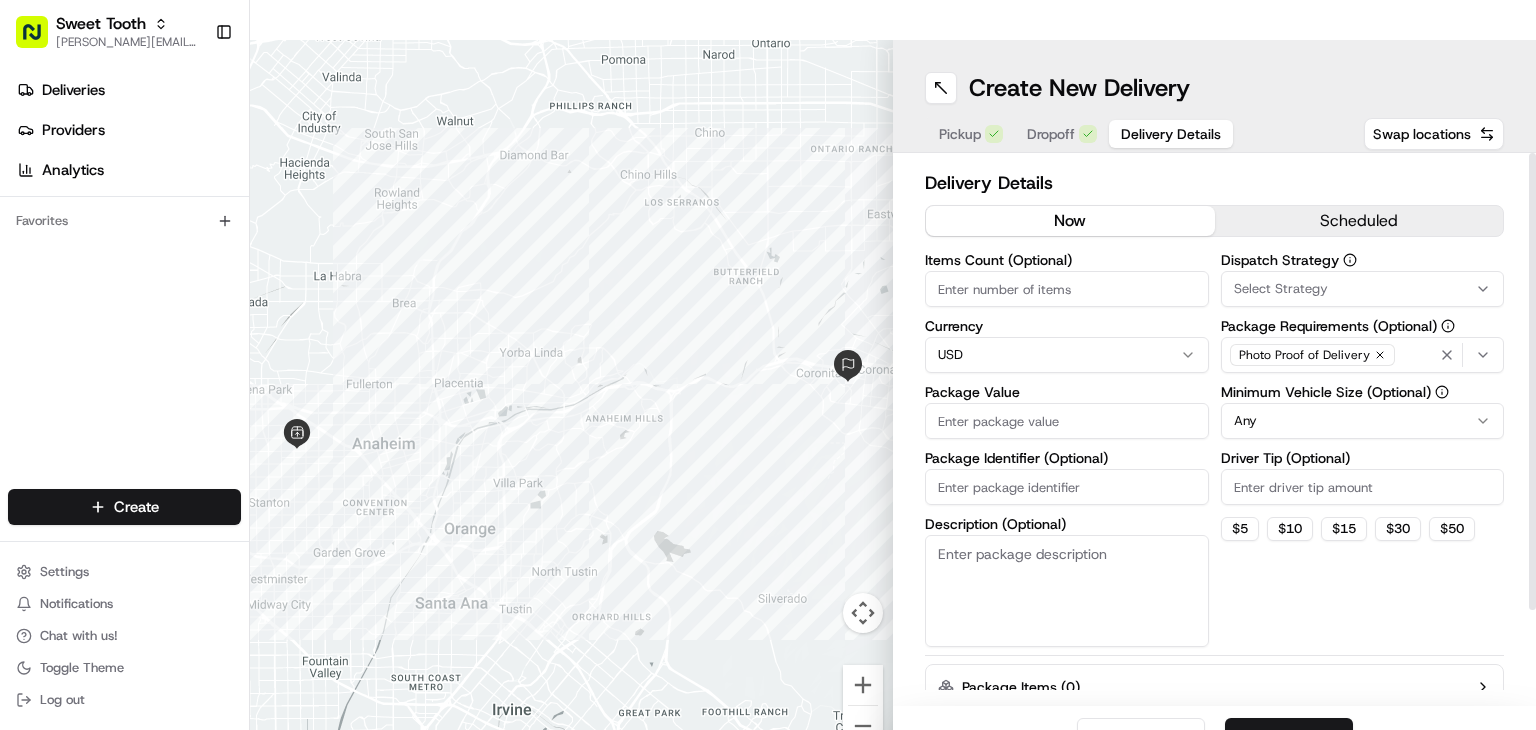 click on "Package Value" at bounding box center [1067, 421] 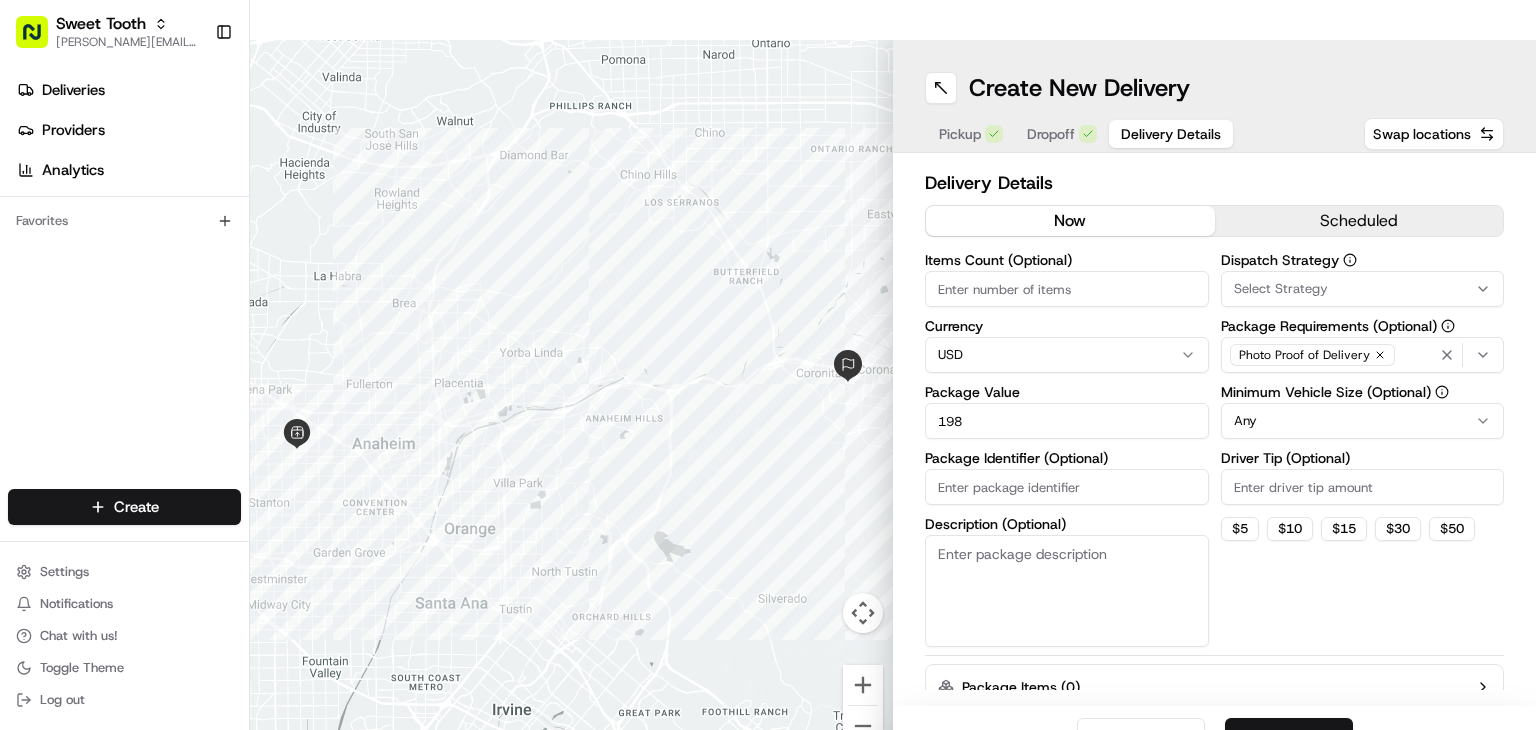 type on "198" 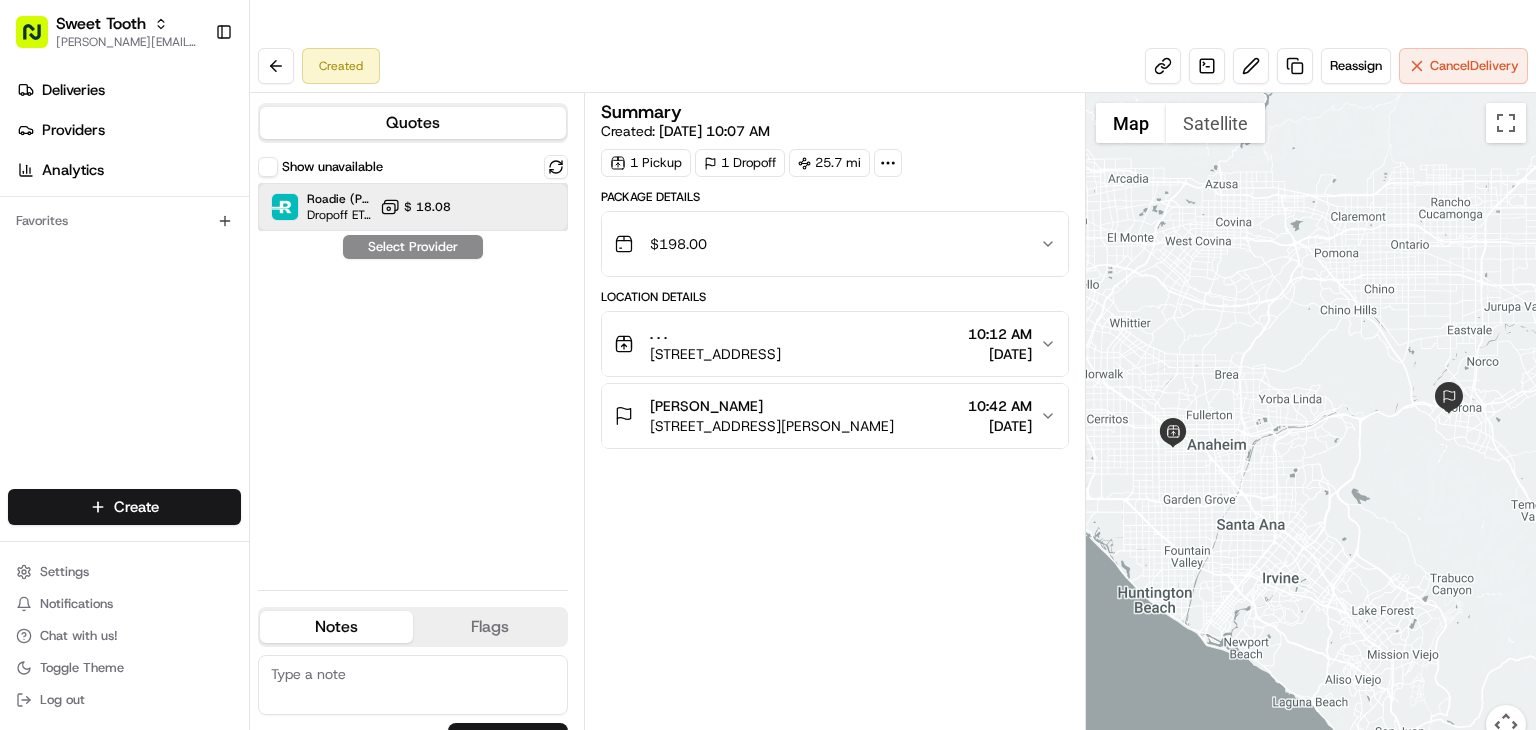 click on "Roadie (P2P) Dropoff ETA   - $   18.08" at bounding box center [413, 207] 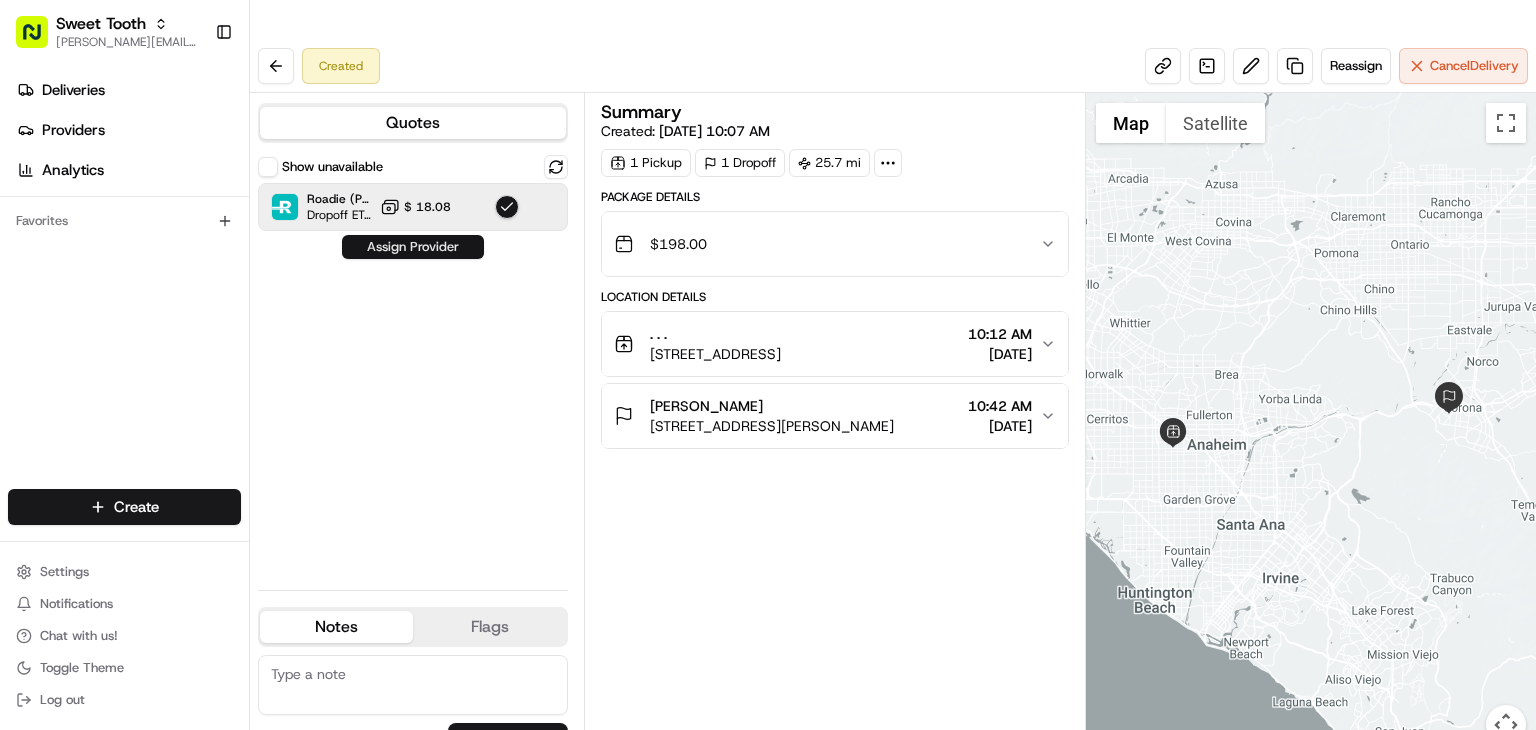 click on "Assign Provider" at bounding box center (413, 247) 